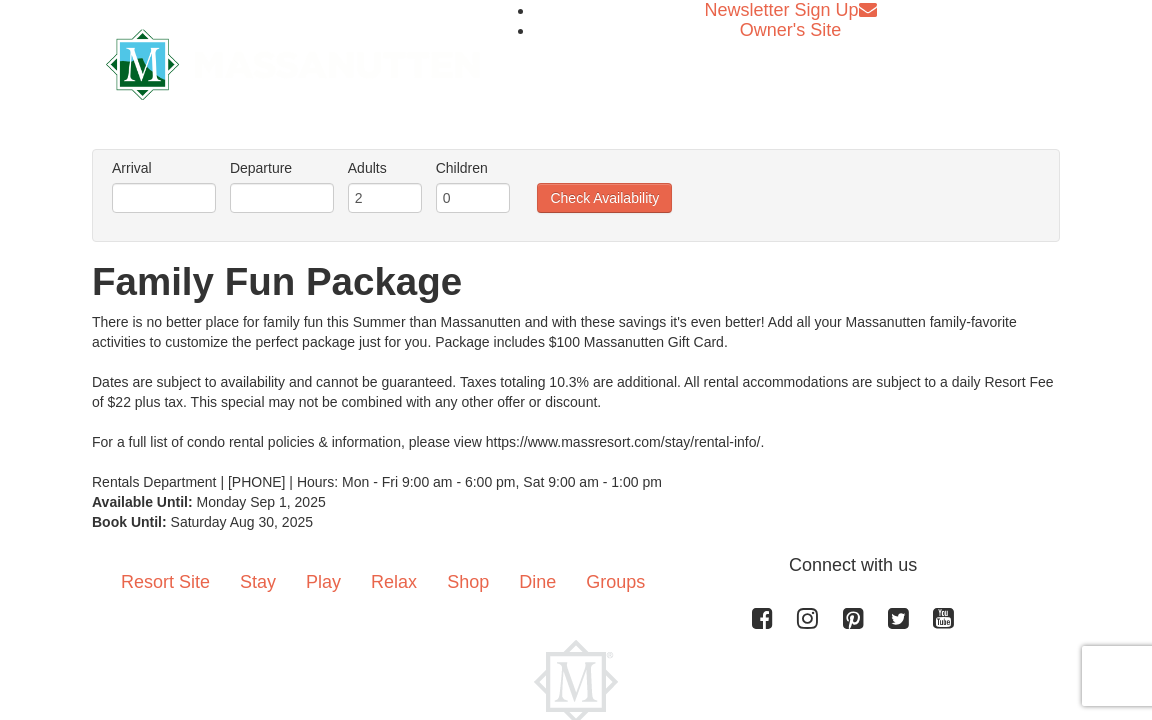 scroll, scrollTop: 0, scrollLeft: 0, axis: both 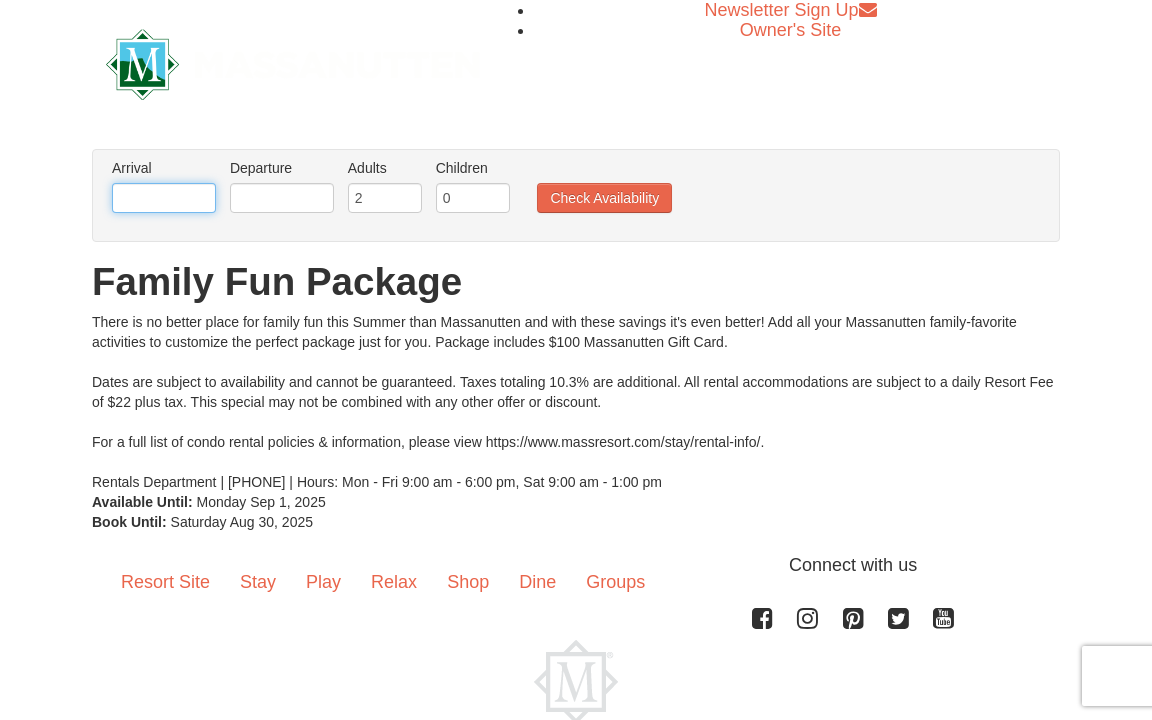 click at bounding box center (164, 198) 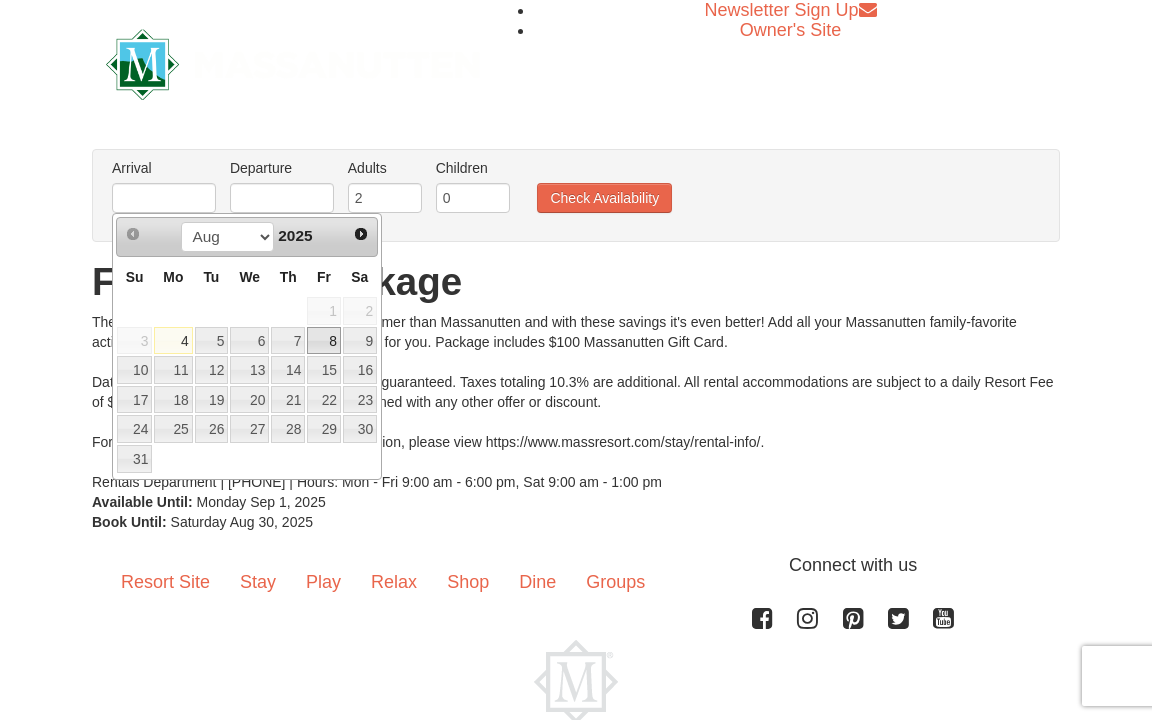 click on "8" at bounding box center (324, 341) 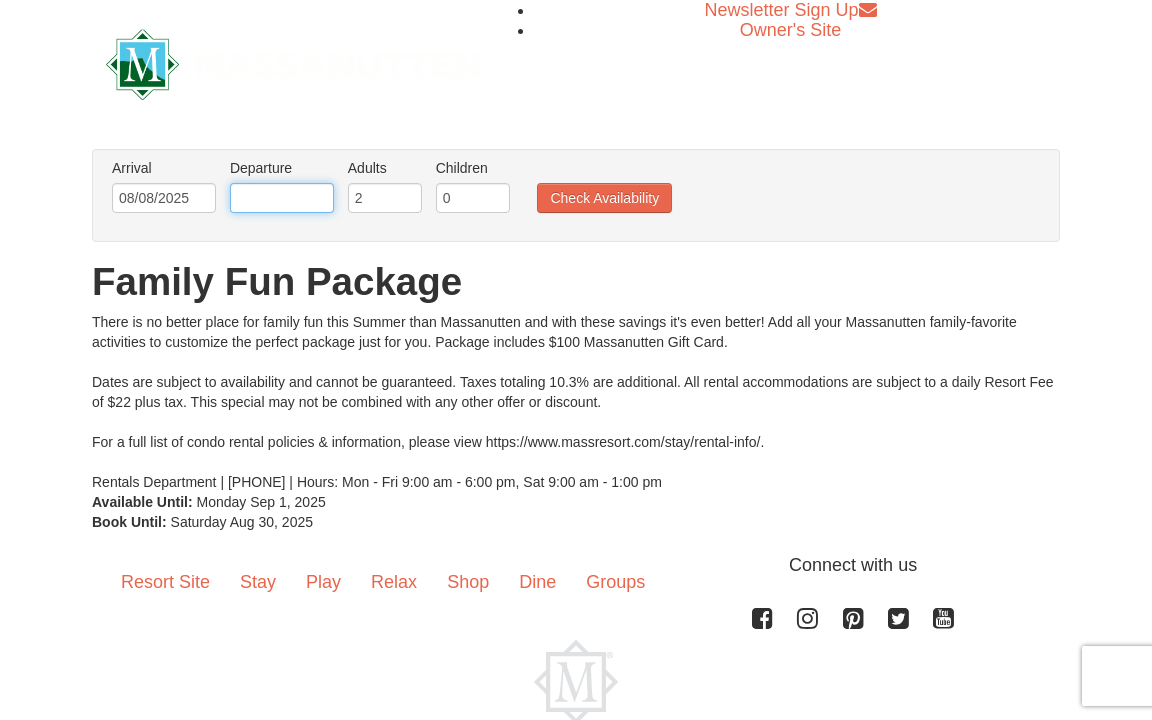click at bounding box center (282, 198) 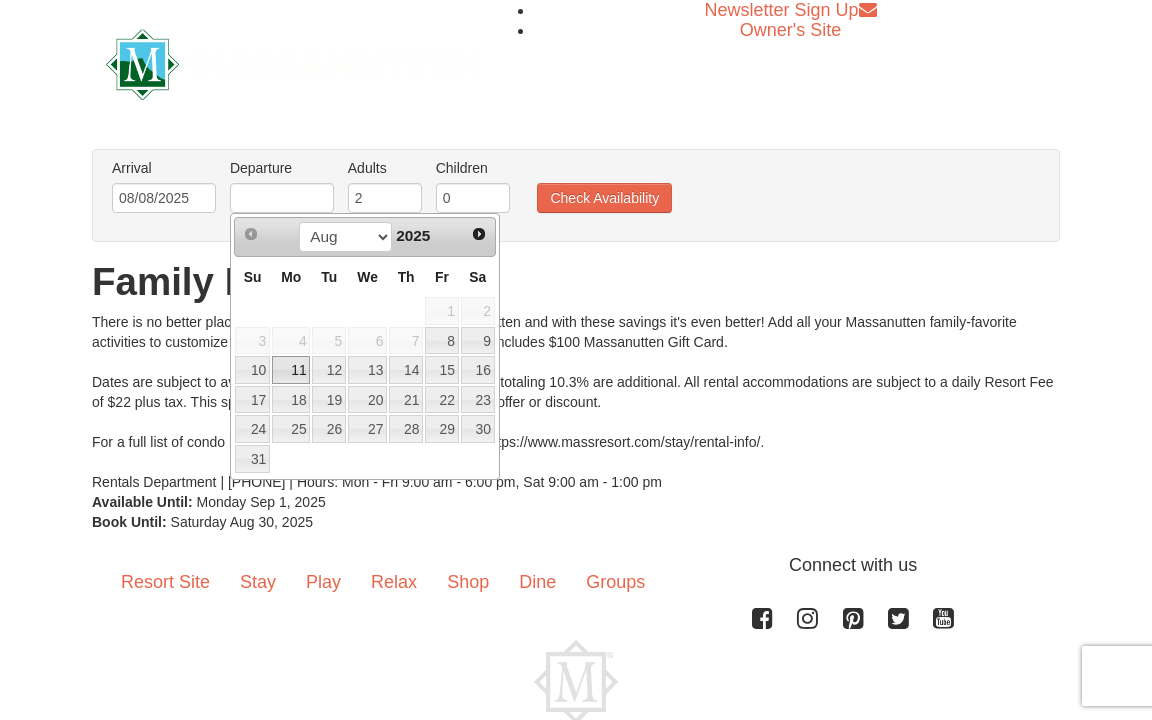 click on "11" at bounding box center (291, 370) 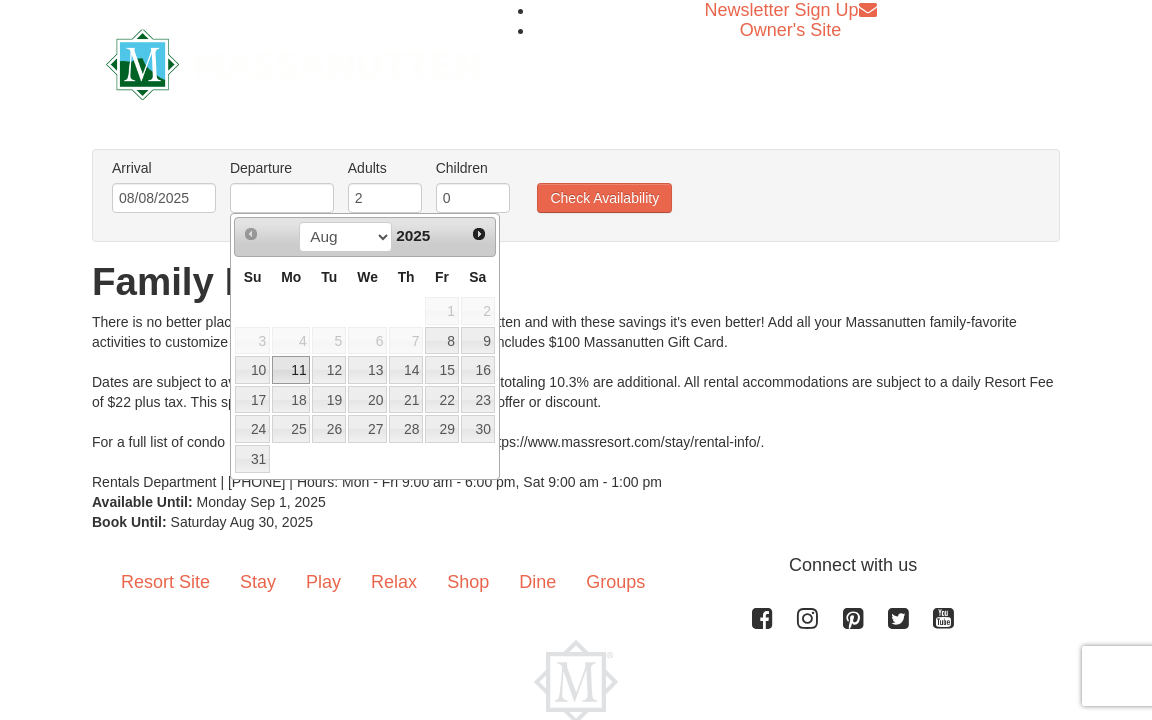 type on "08/11/2025" 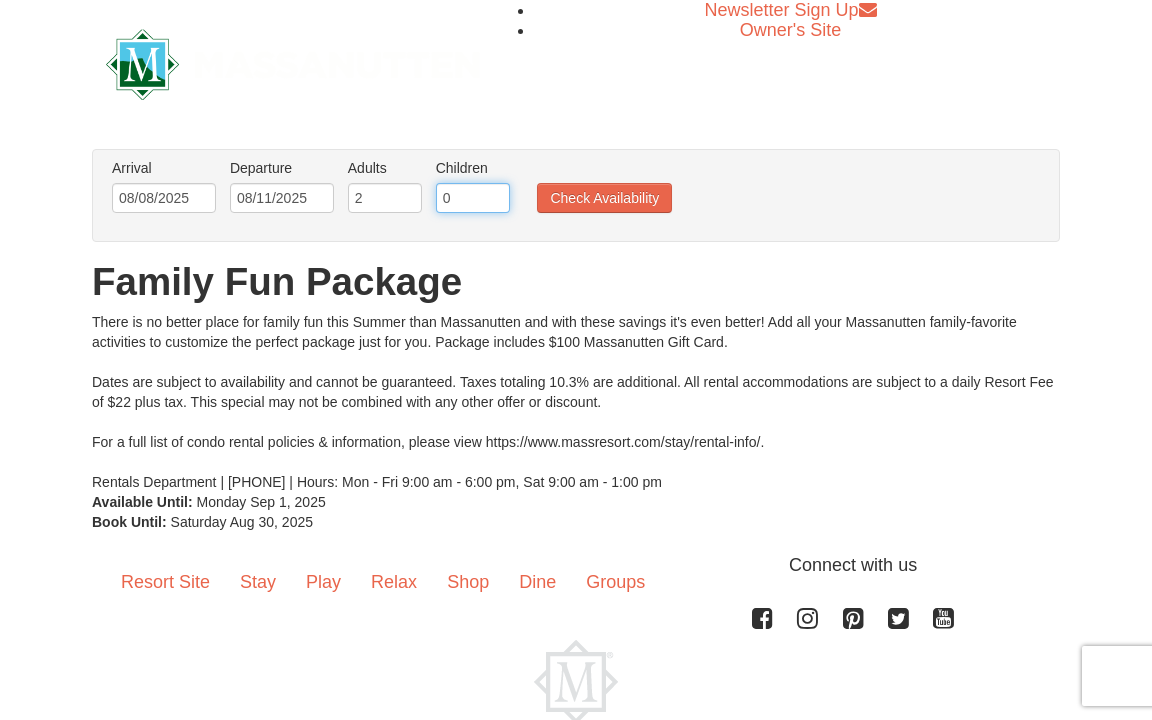 click on "0" at bounding box center (473, 198) 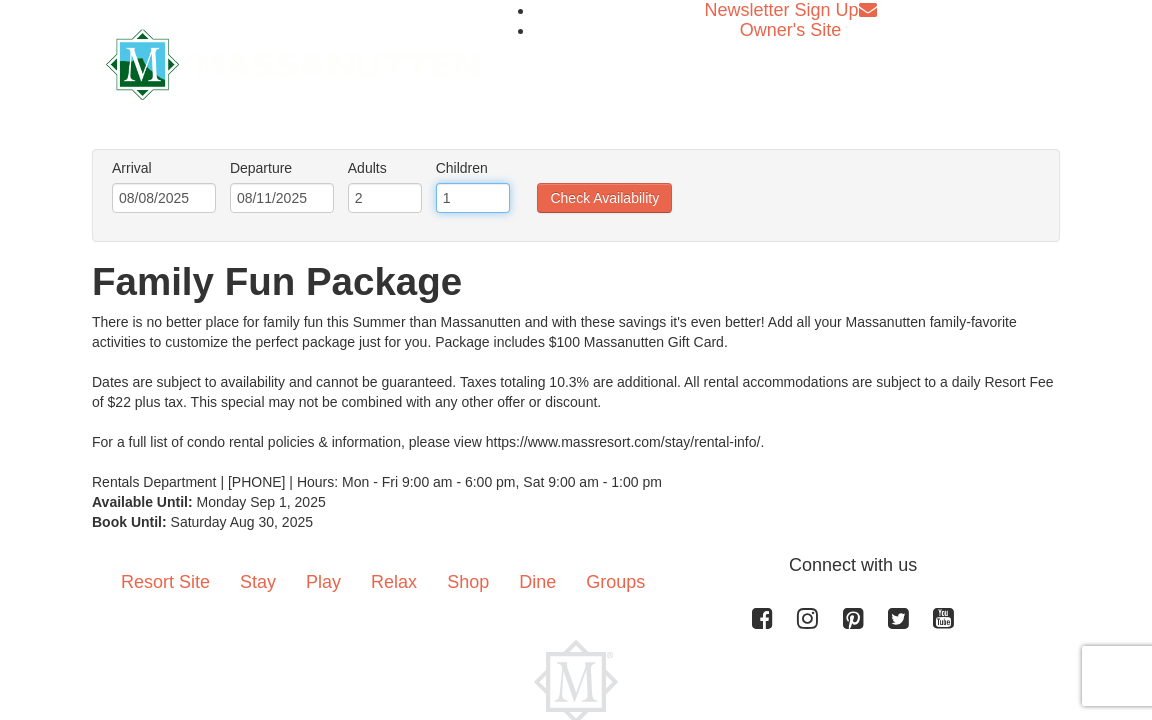 click on "1" at bounding box center (473, 198) 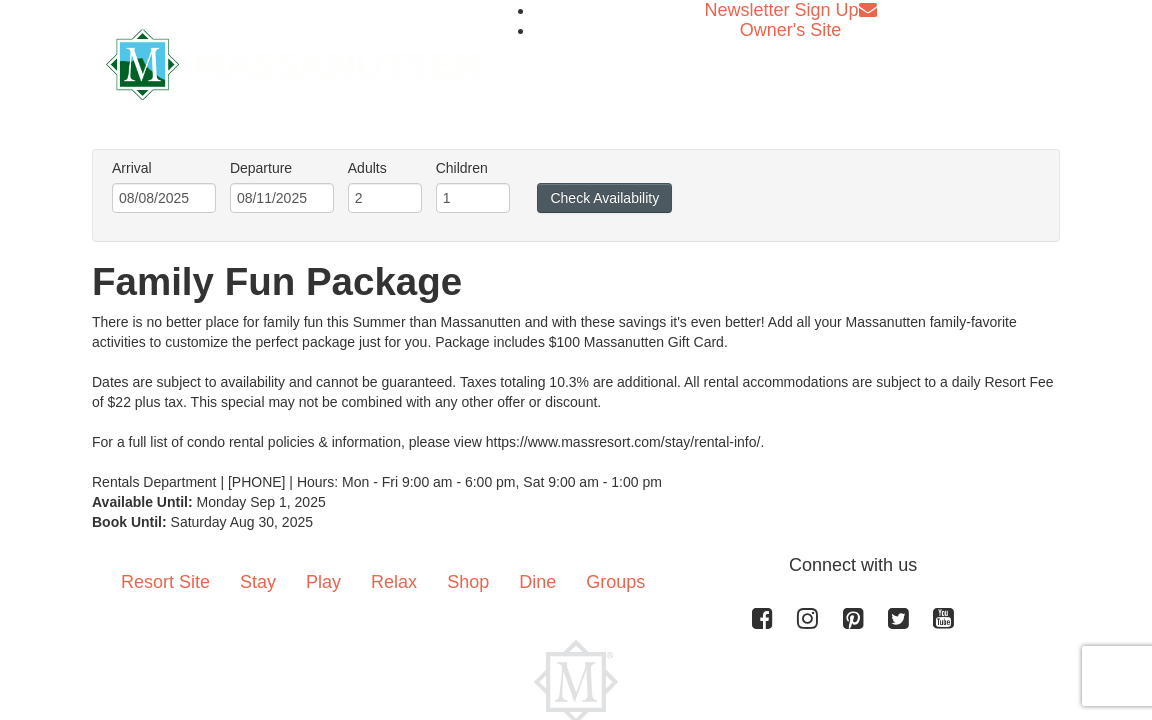 click on "Check Availability" at bounding box center (604, 198) 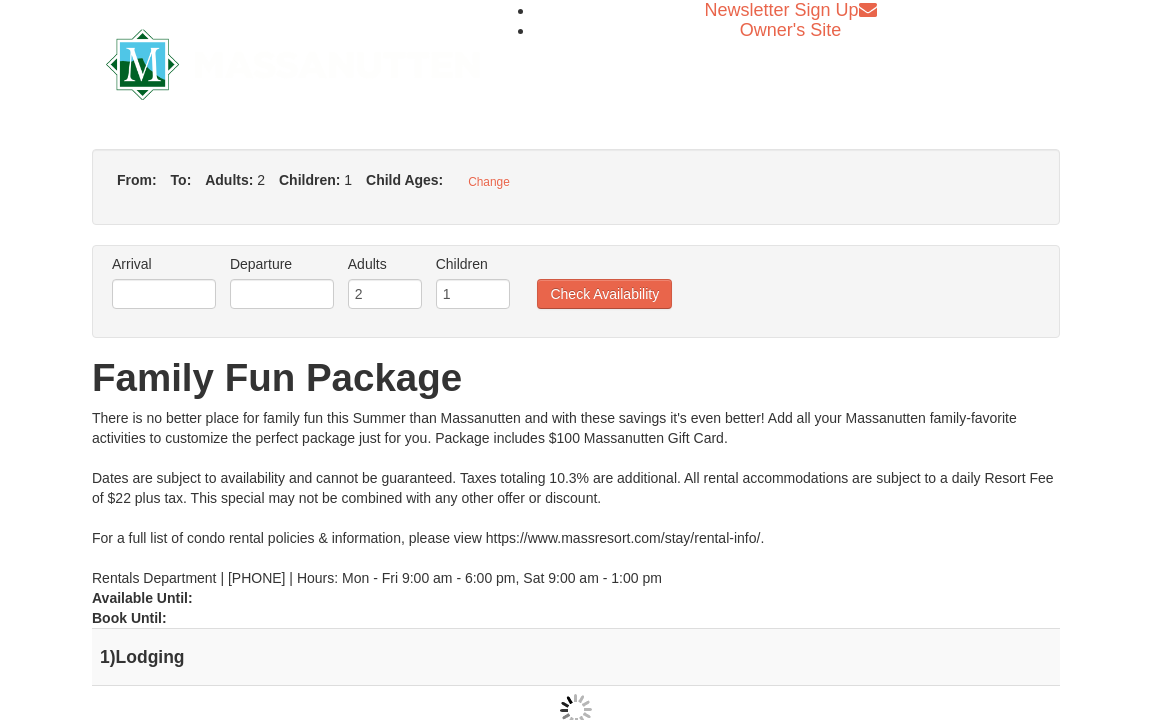 type on "08/08/2025" 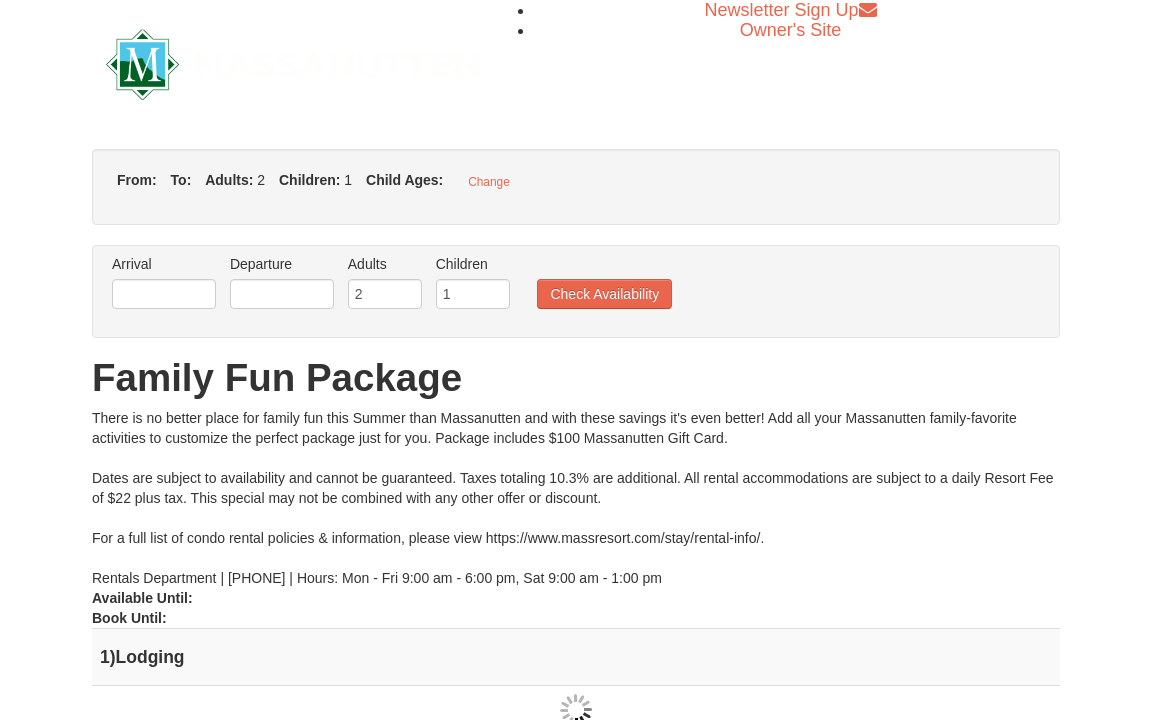 type on "08/11/2025" 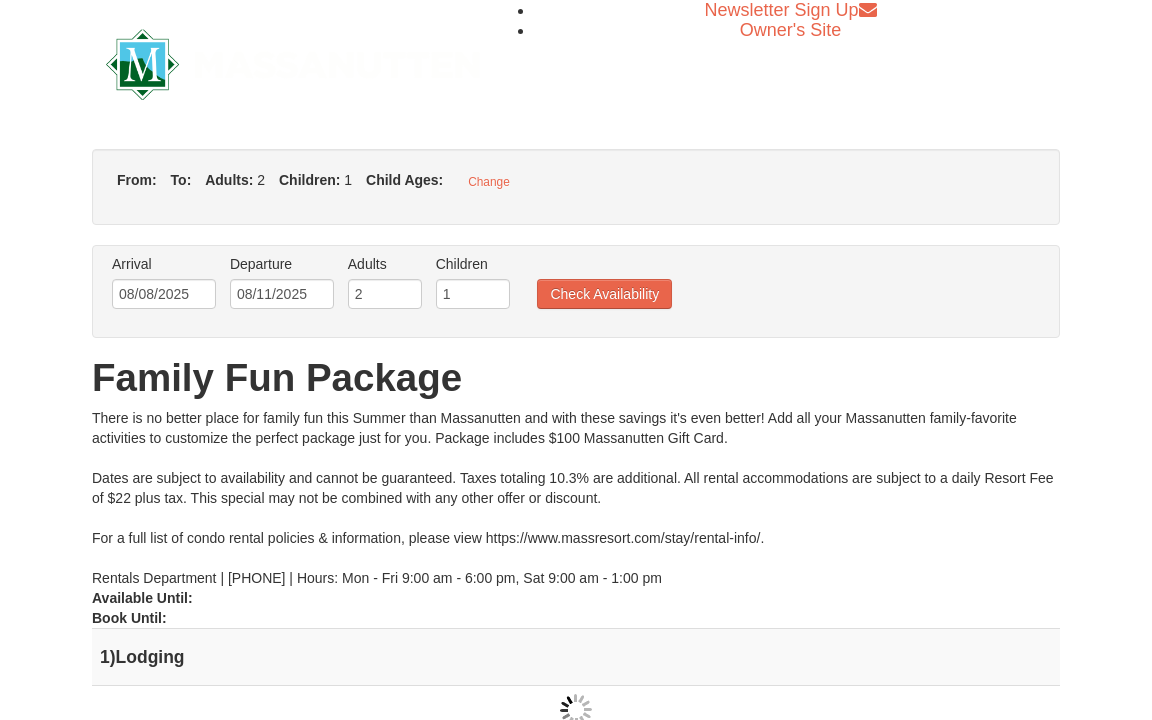 scroll, scrollTop: 0, scrollLeft: 0, axis: both 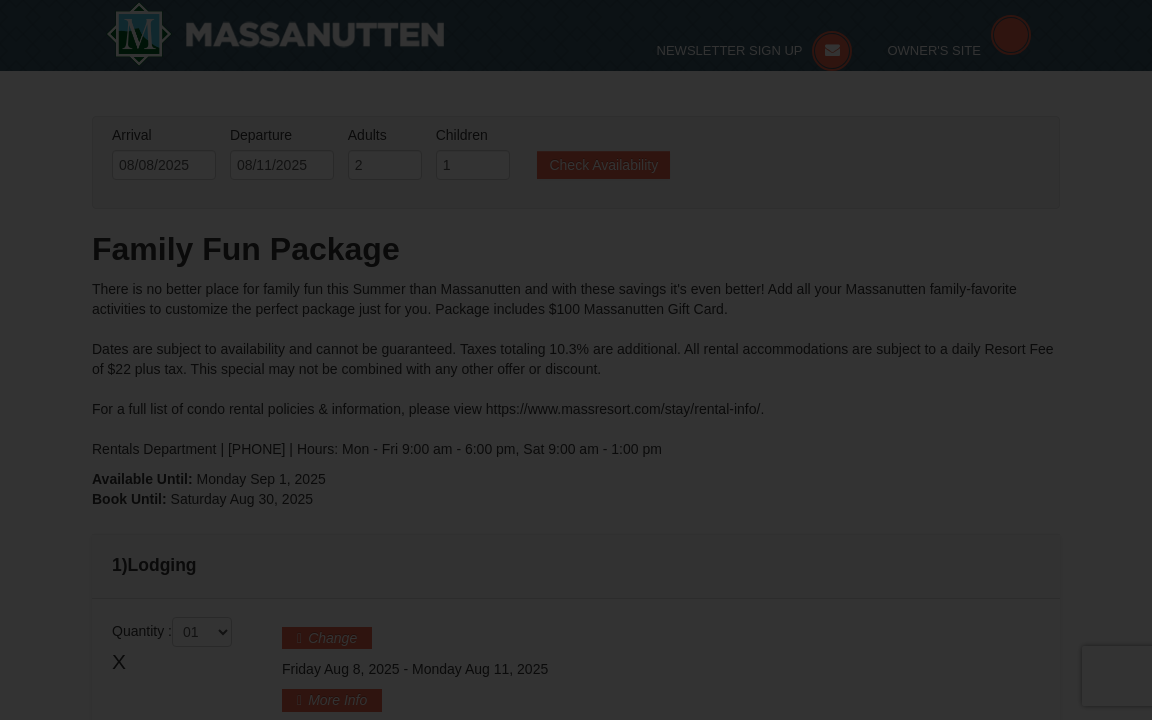 type on "08/08/2025" 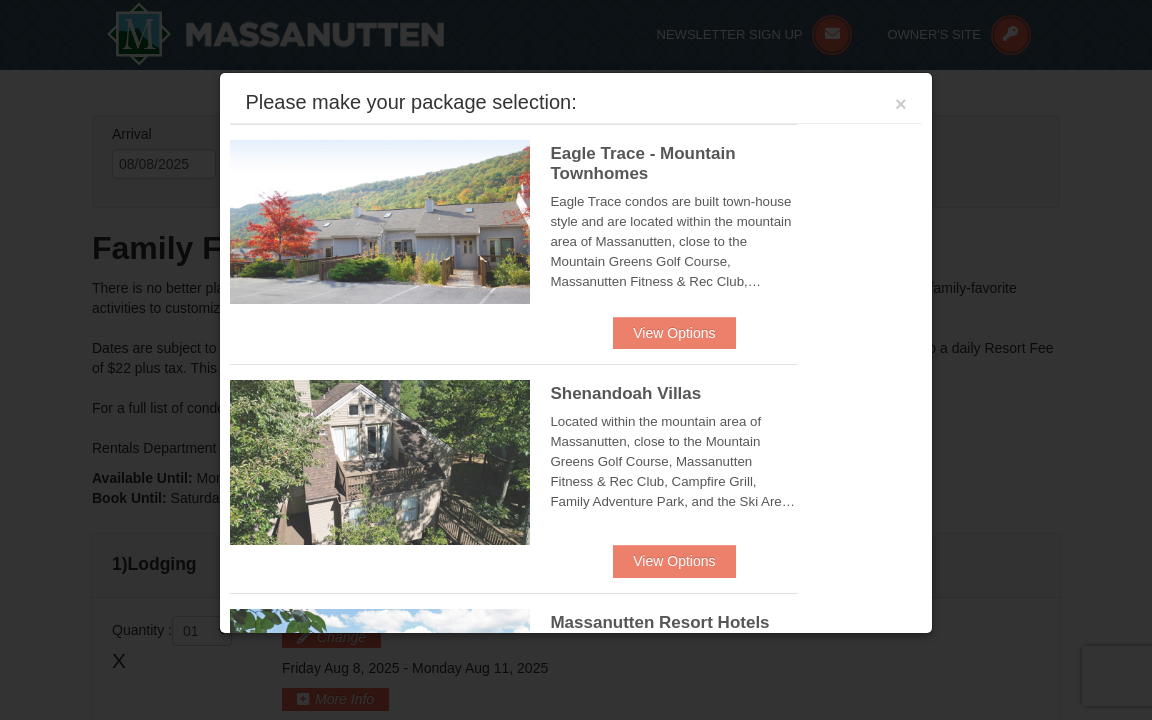 scroll, scrollTop: 612, scrollLeft: 0, axis: vertical 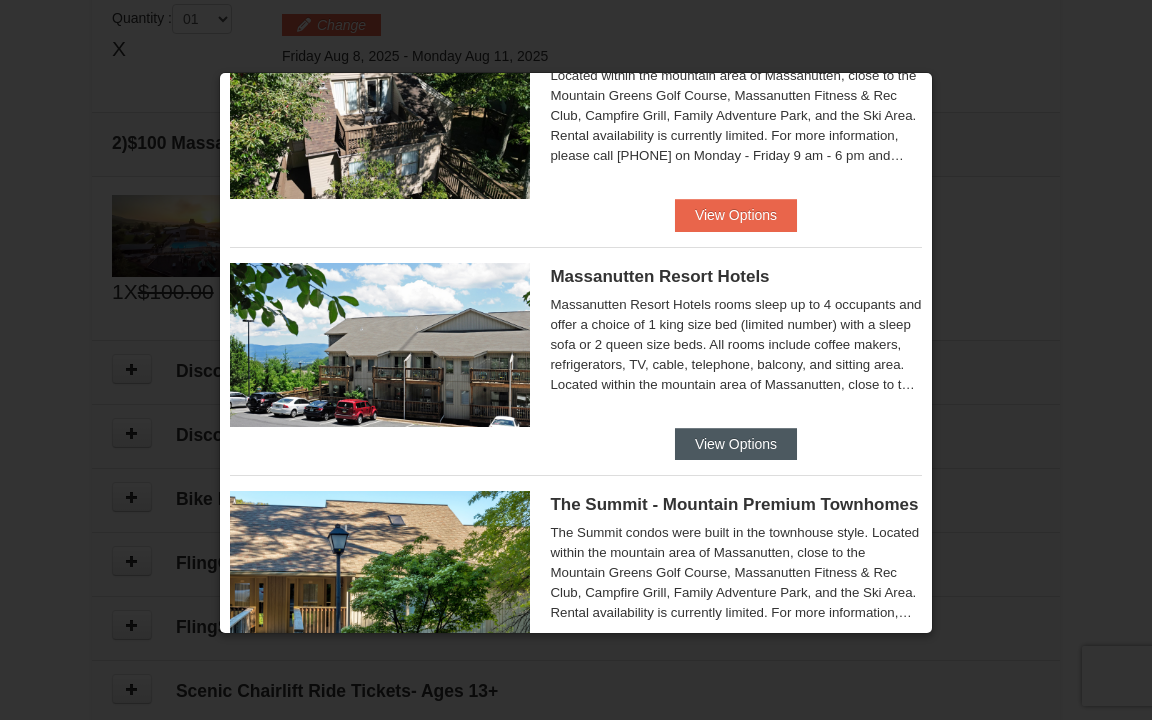 click on "View Options" at bounding box center (736, 444) 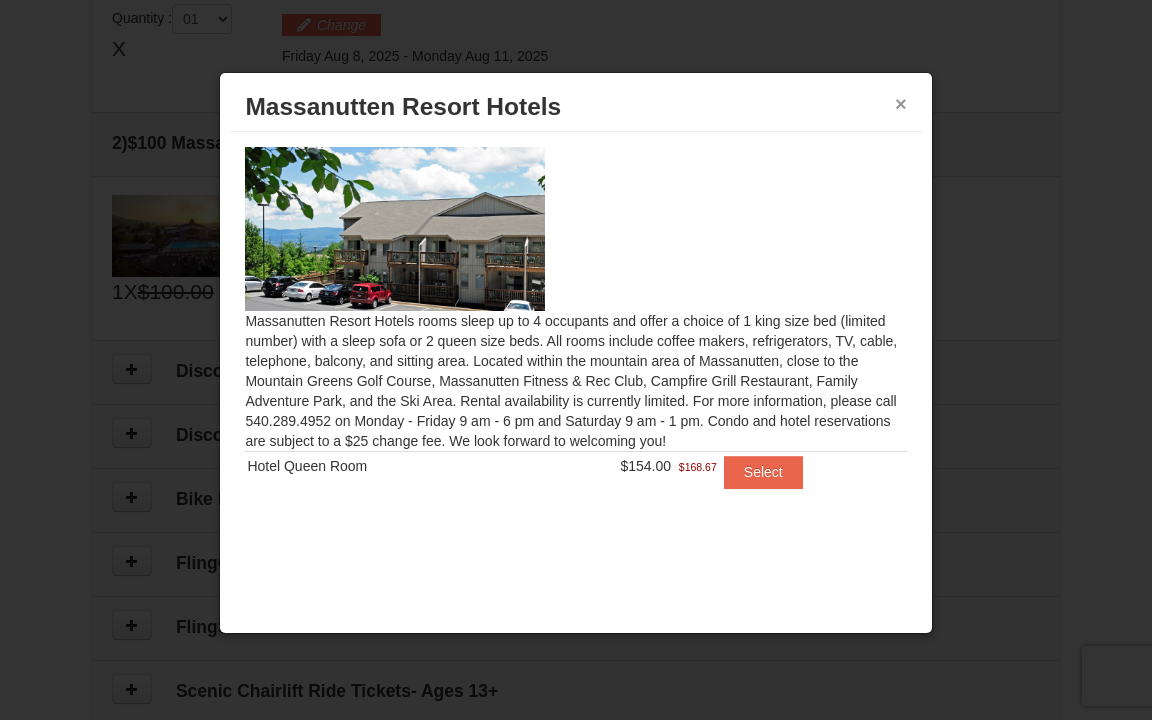 click on "×" at bounding box center (901, 104) 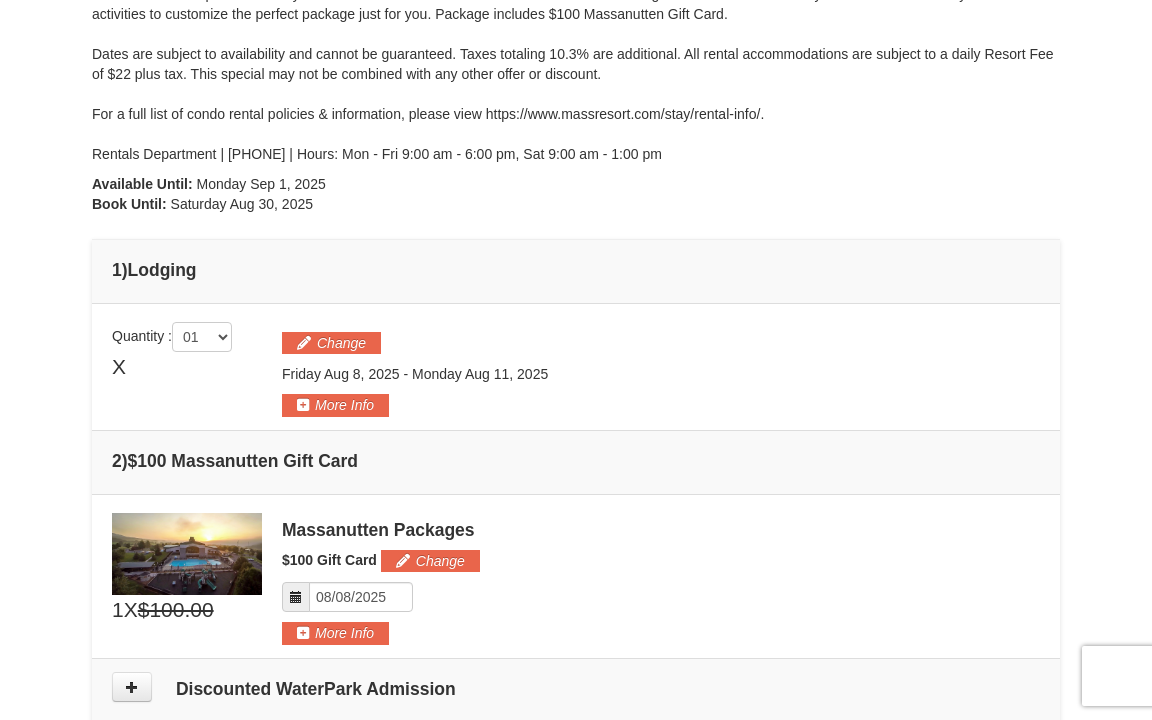 scroll, scrollTop: 288, scrollLeft: 0, axis: vertical 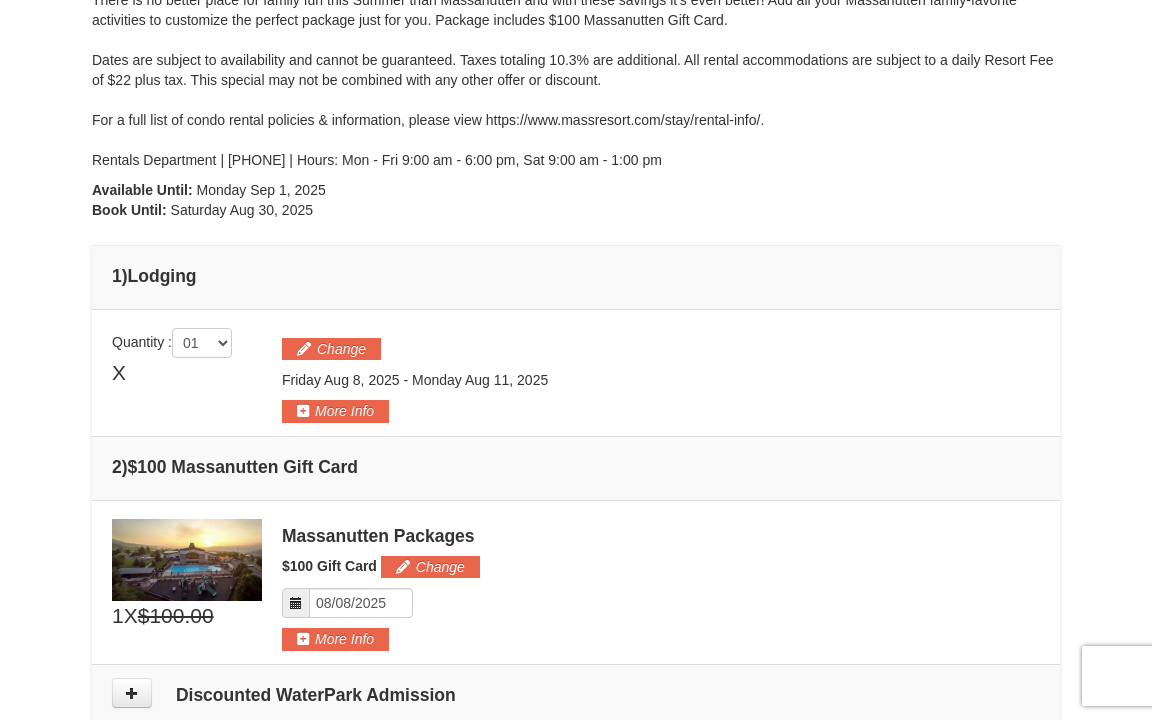 click on "X" at bounding box center (119, 373) 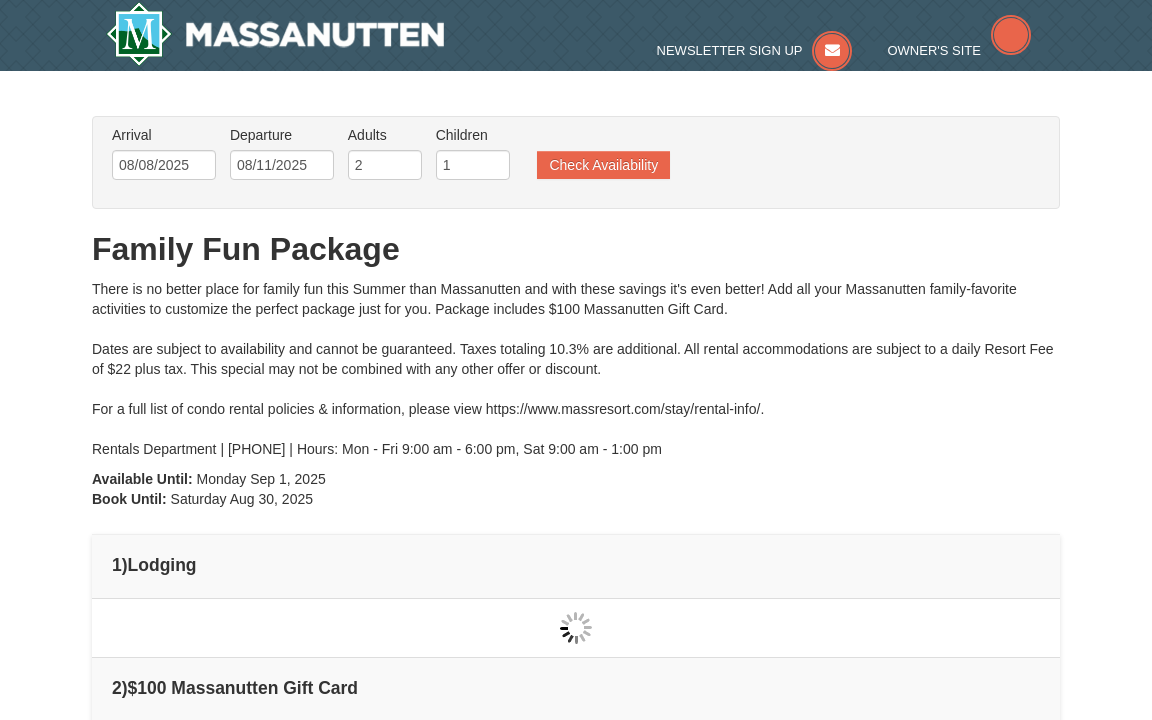 type on "08/08/2025" 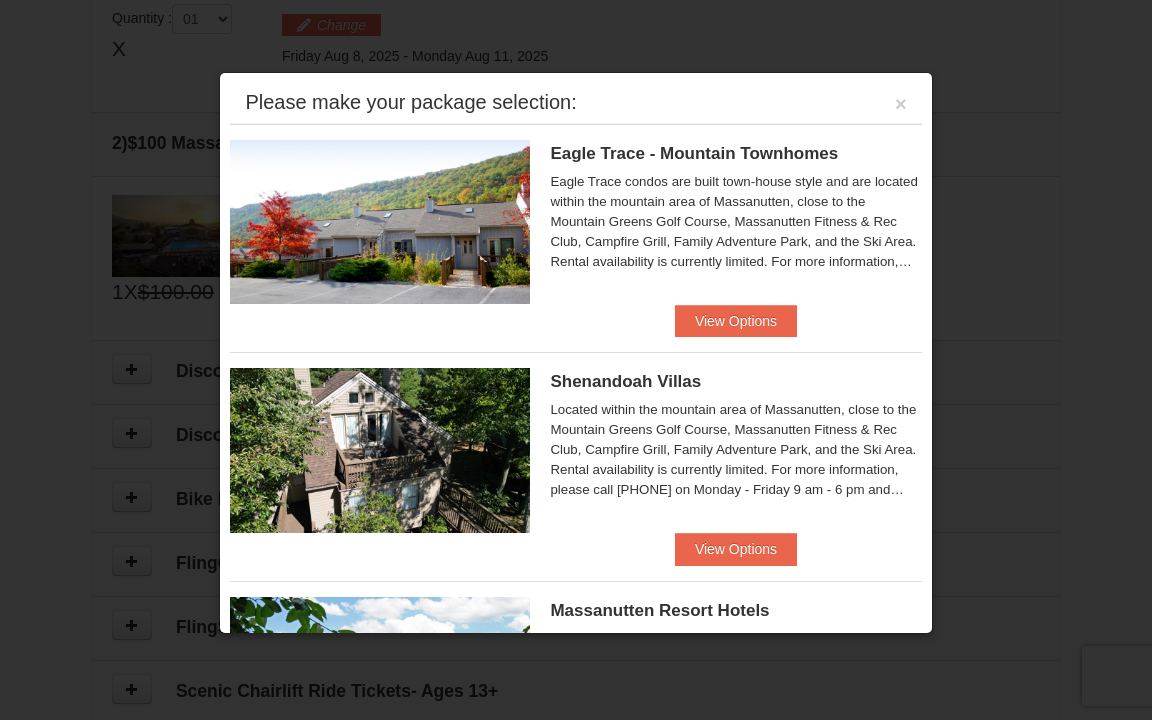 scroll, scrollTop: 0, scrollLeft: 0, axis: both 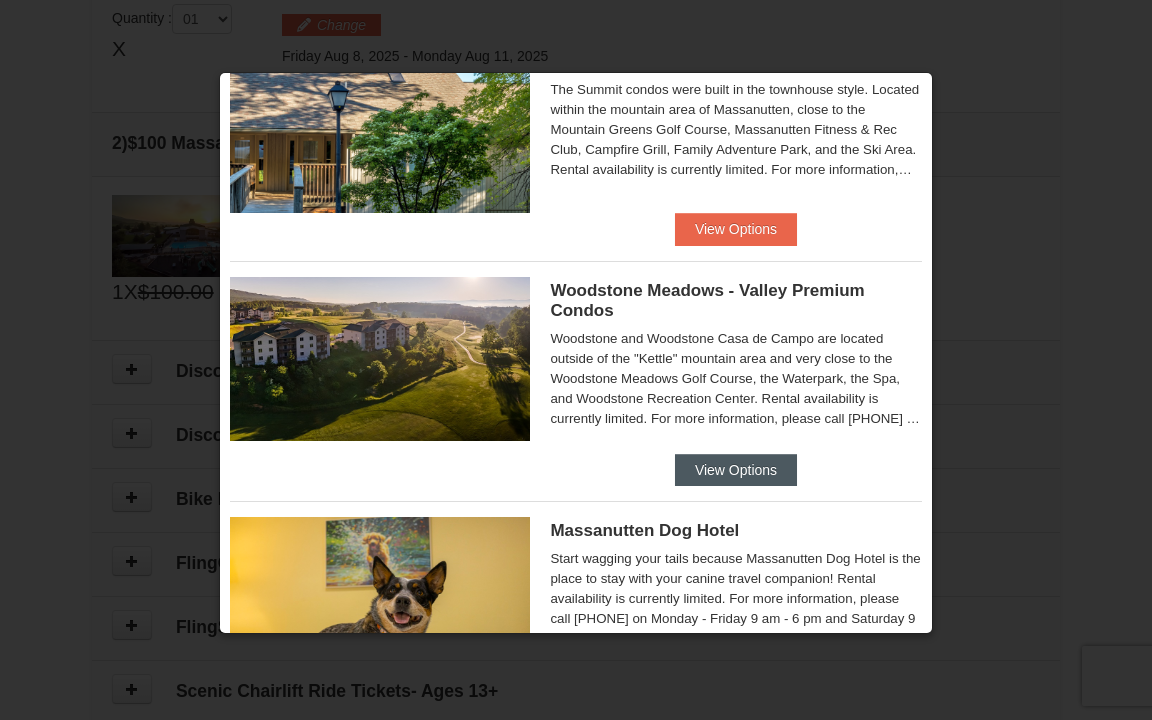 click on "View Options" at bounding box center (736, 470) 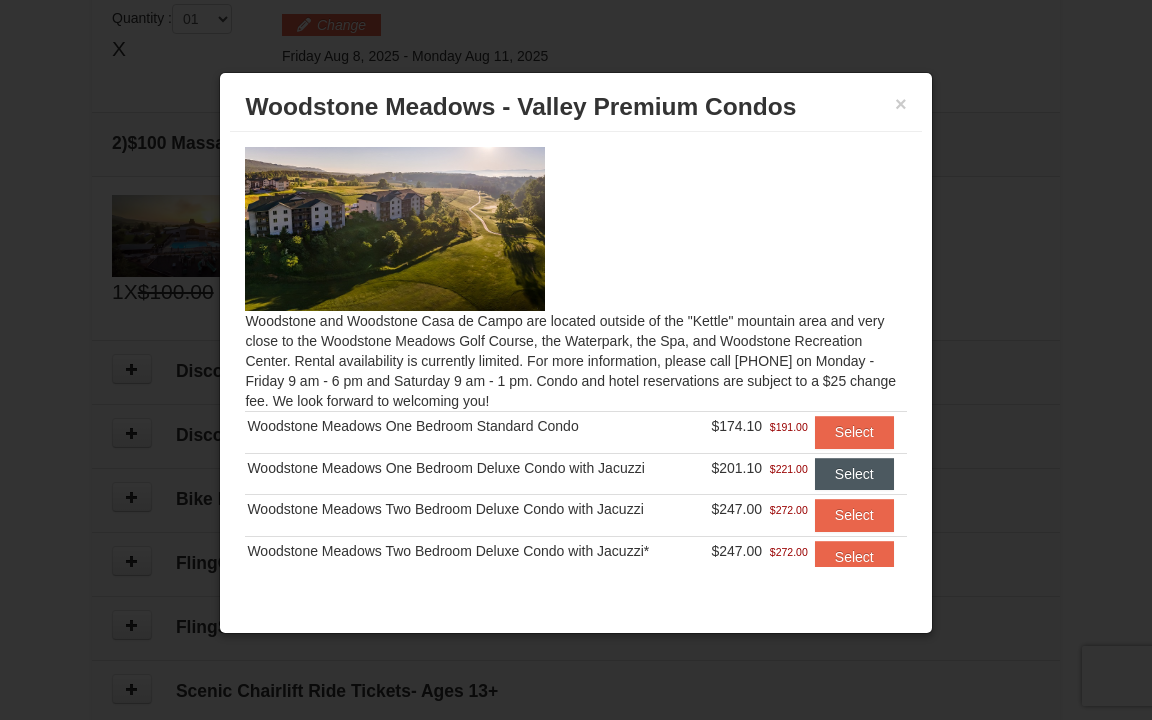click on "Select" at bounding box center (854, 474) 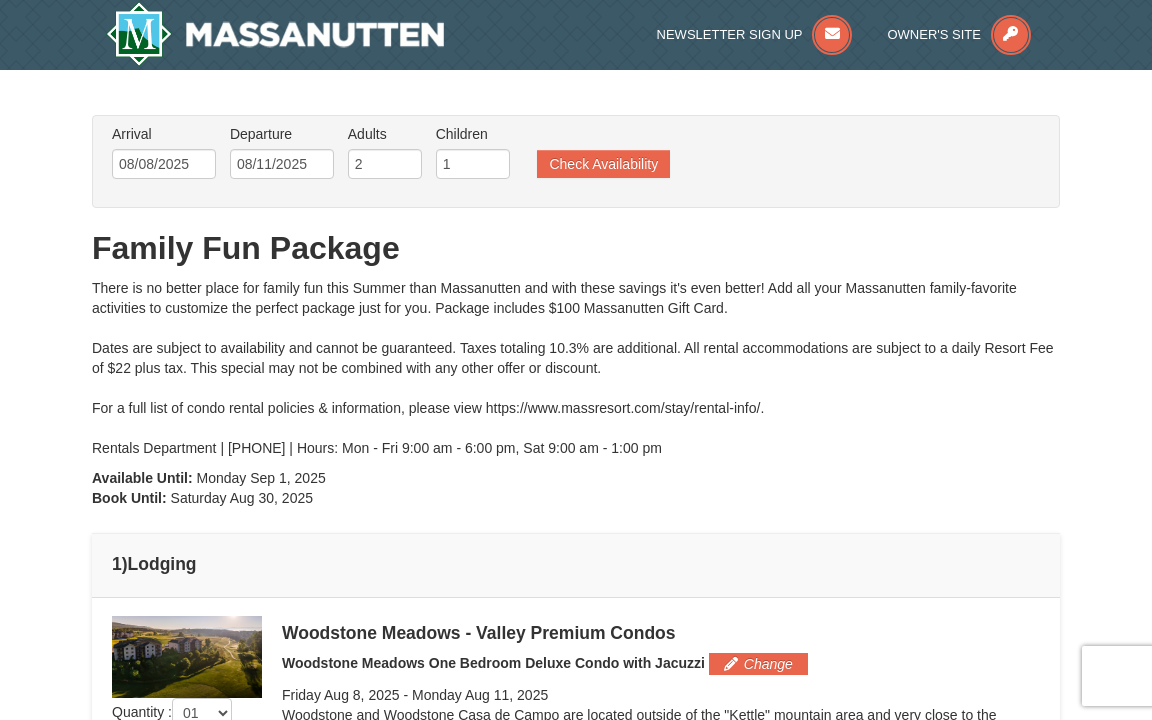 scroll, scrollTop: 0, scrollLeft: 0, axis: both 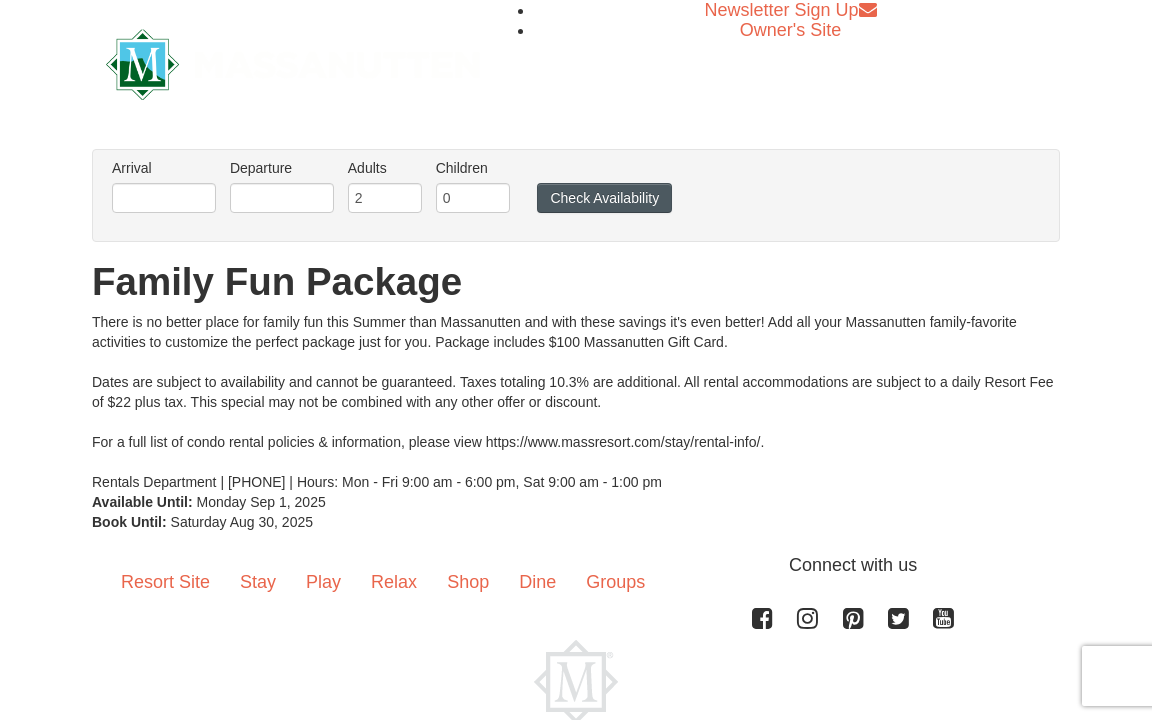 click on "Check Availability" at bounding box center (604, 198) 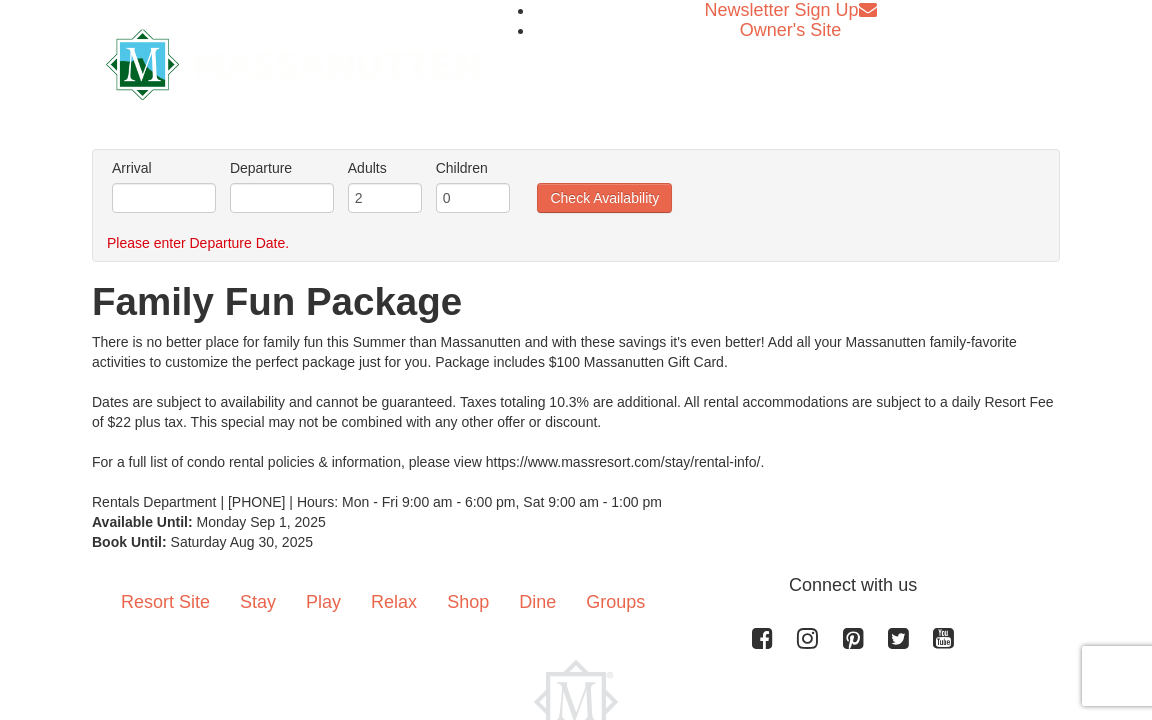 scroll, scrollTop: 0, scrollLeft: 0, axis: both 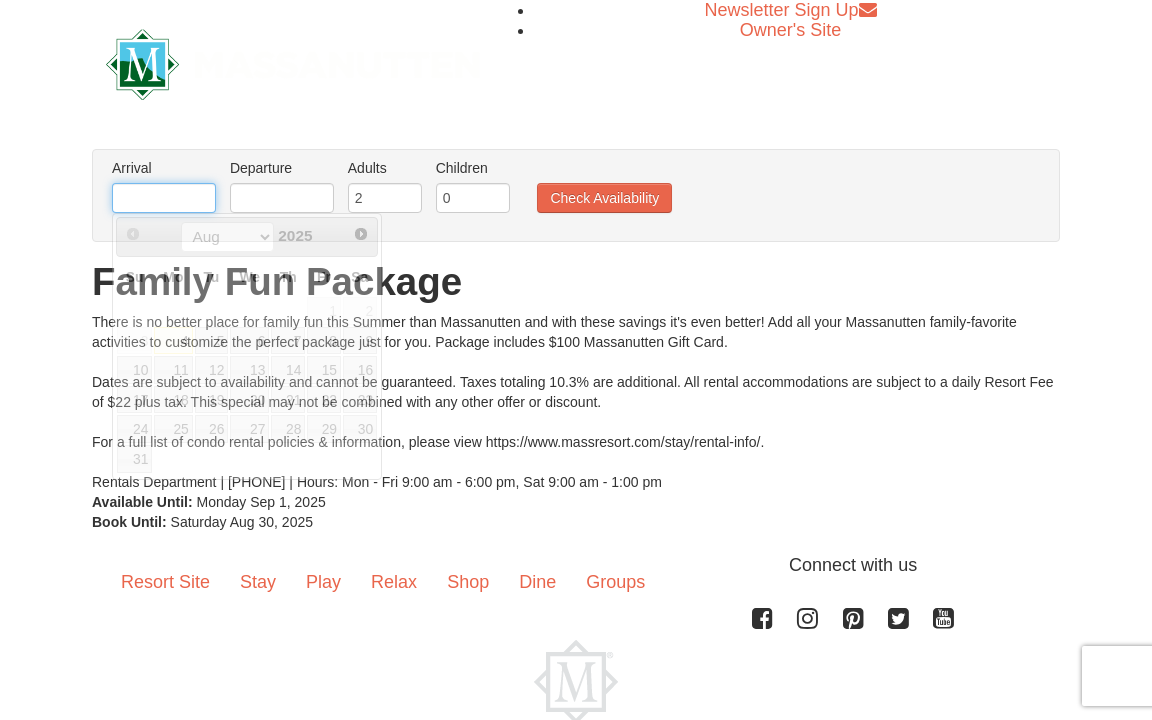 click at bounding box center [164, 198] 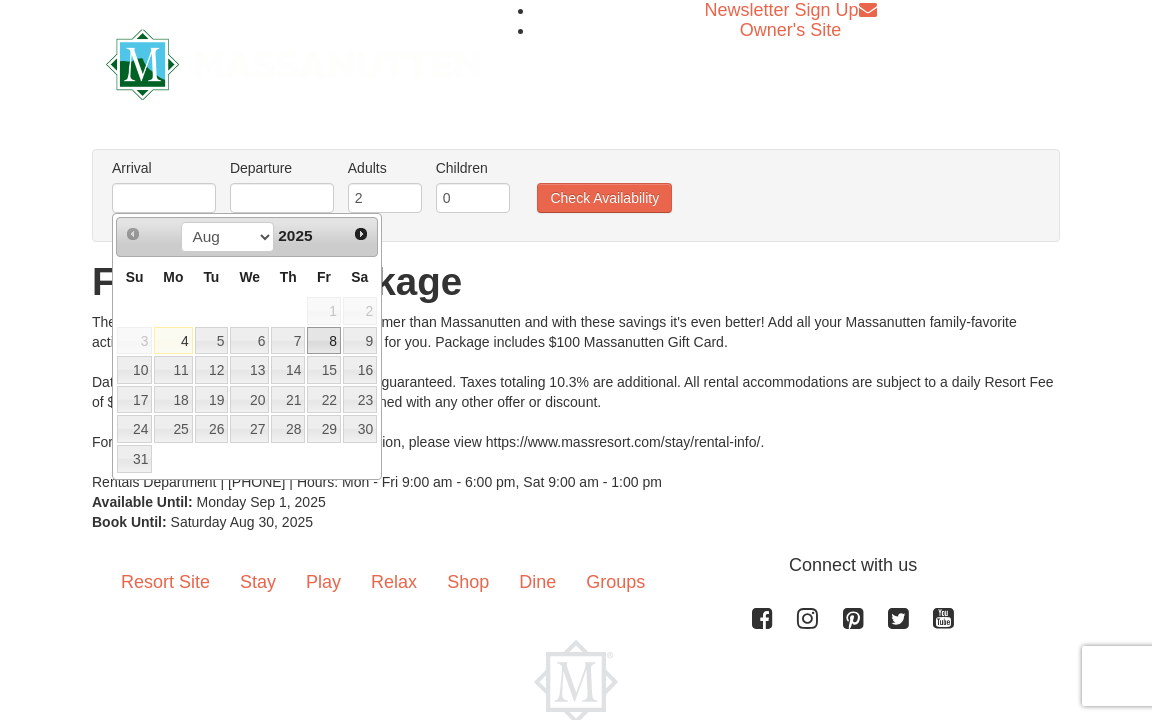 click on "8" at bounding box center [324, 341] 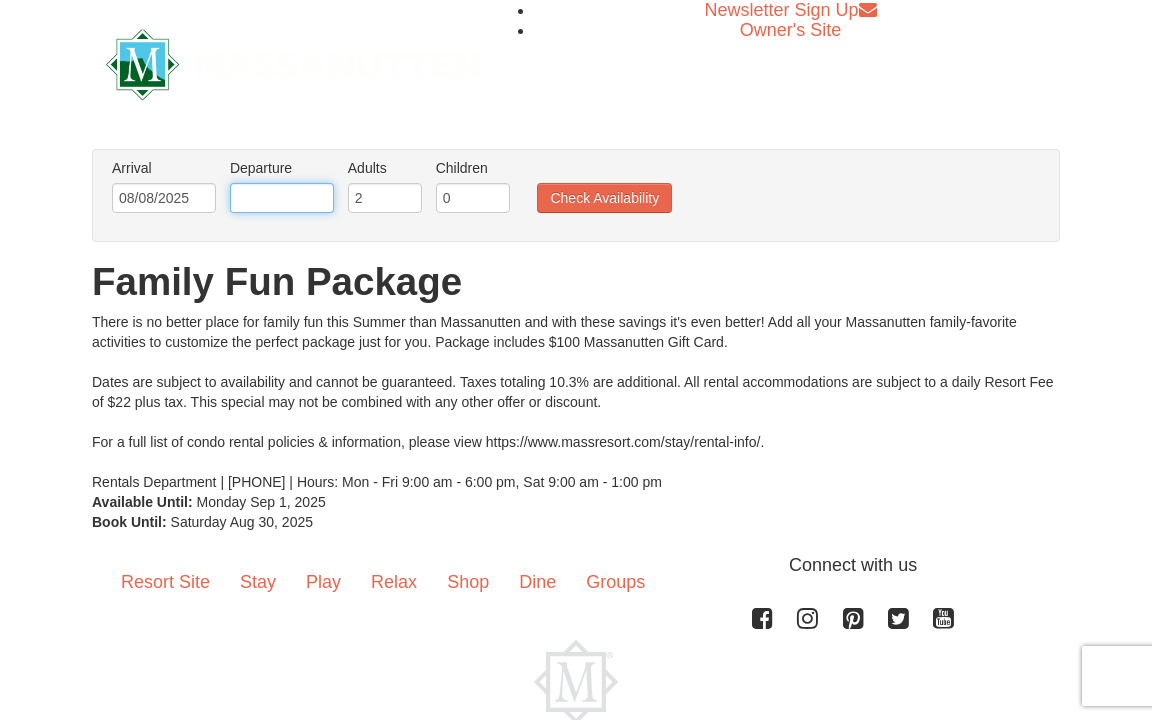 click at bounding box center (282, 198) 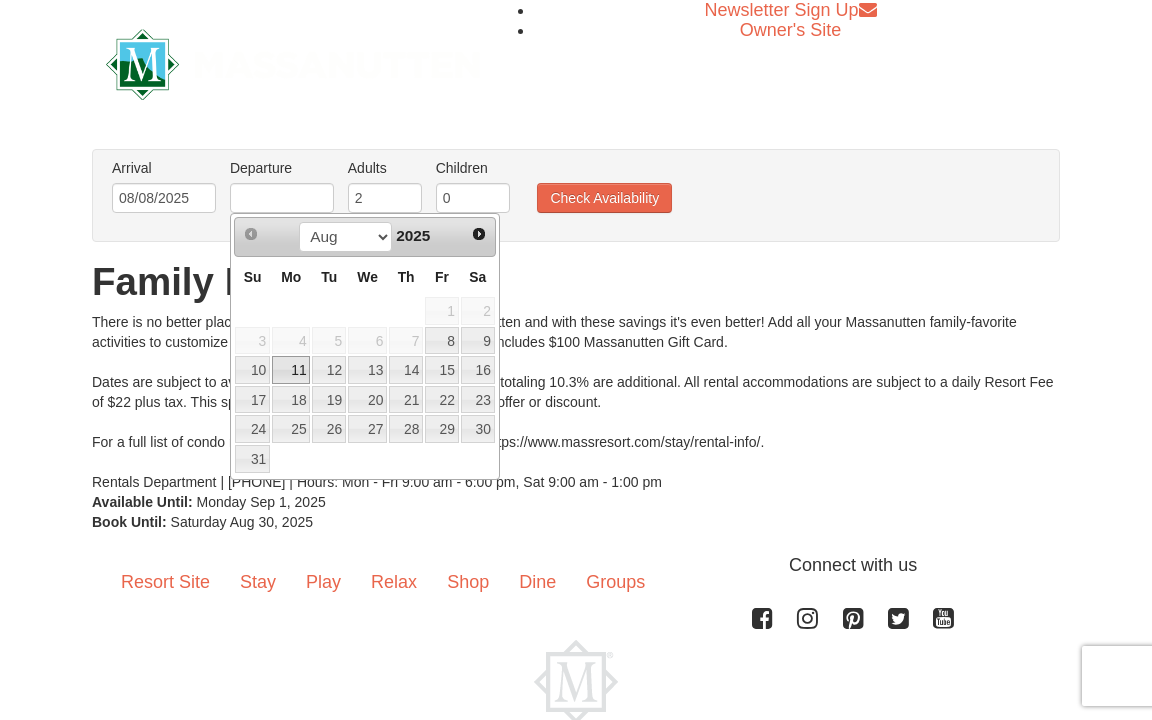 click on "11" at bounding box center [291, 370] 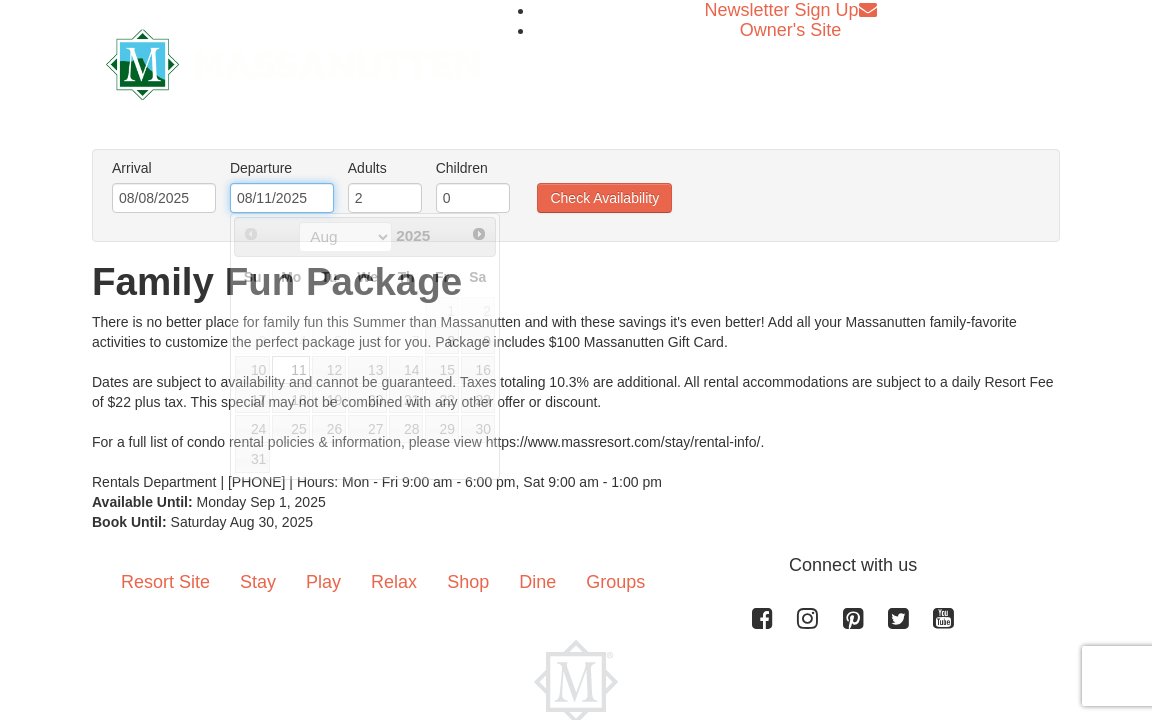 click on "08/11/2025" at bounding box center [282, 198] 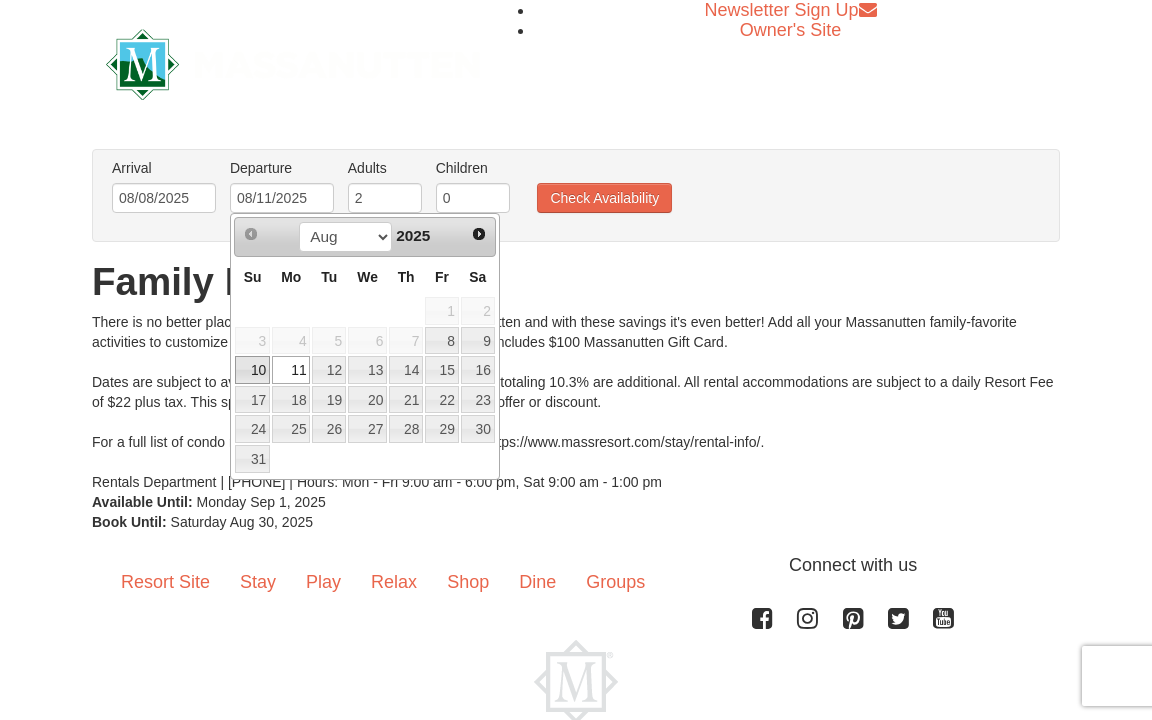 click on "10" at bounding box center [252, 370] 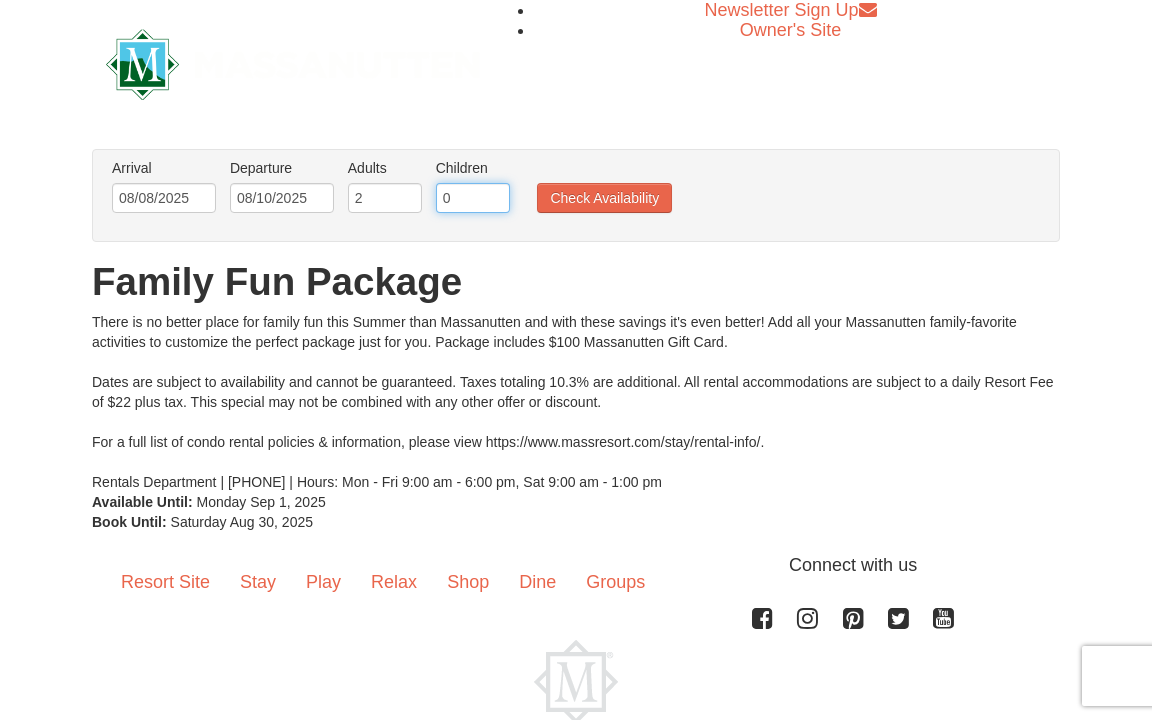 type on "1" 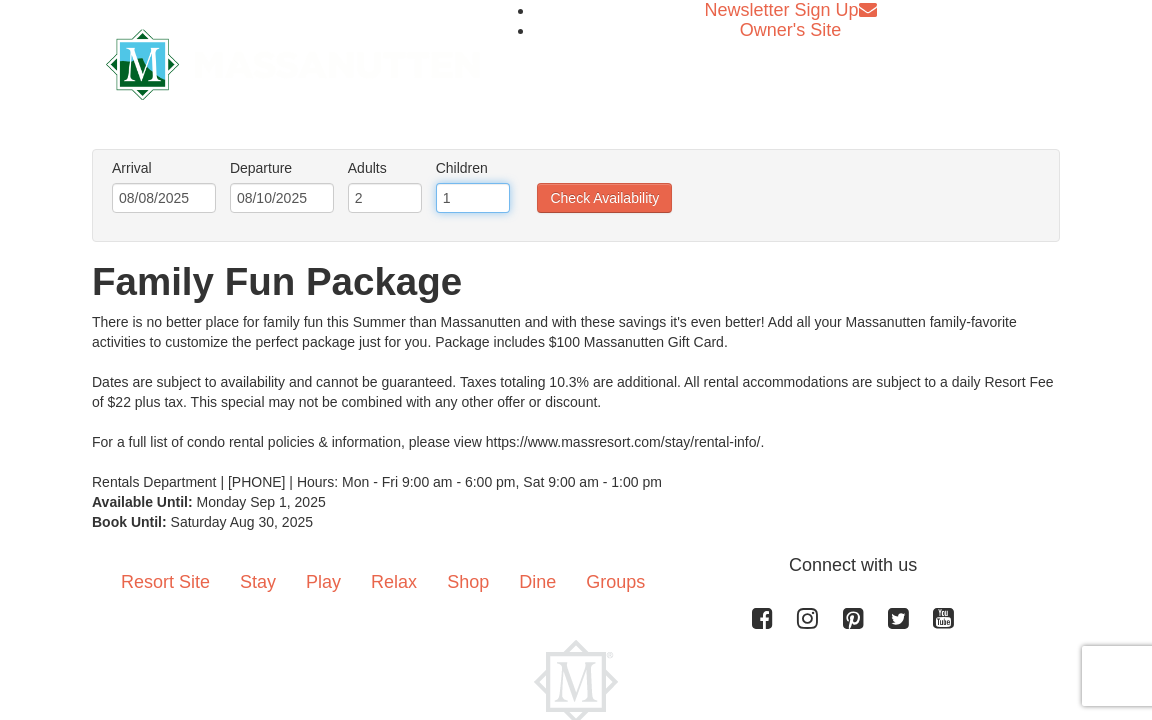click on "1" at bounding box center (473, 198) 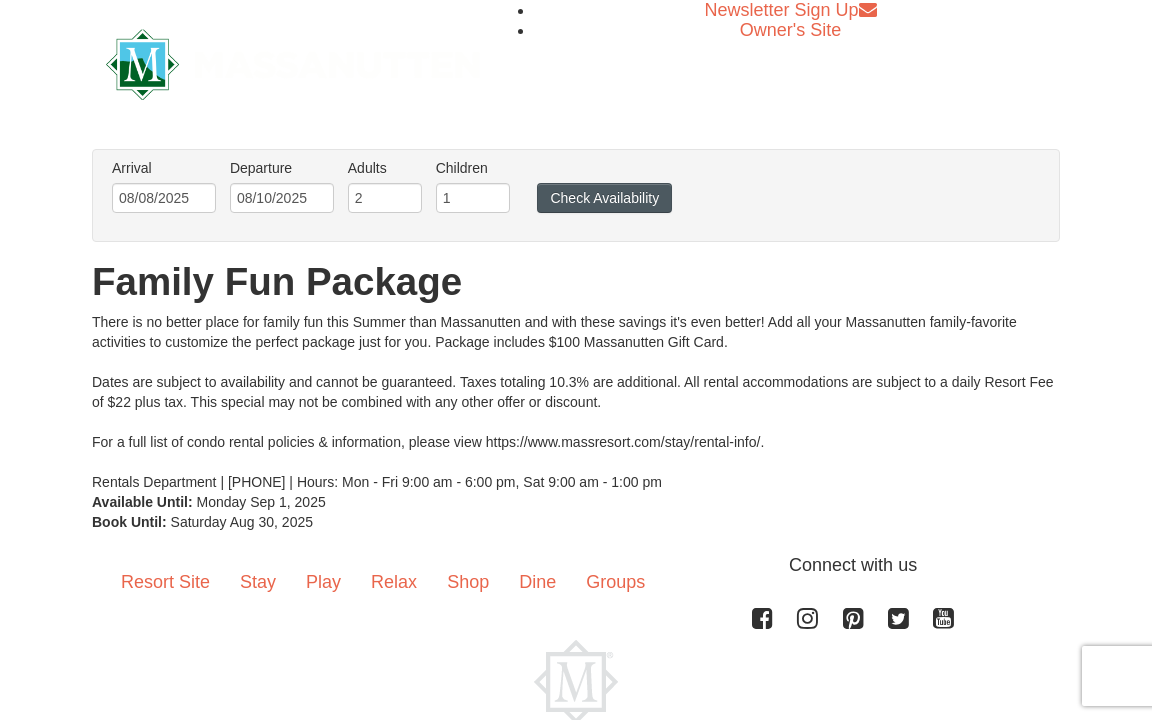 click on "Check Availability" at bounding box center [604, 198] 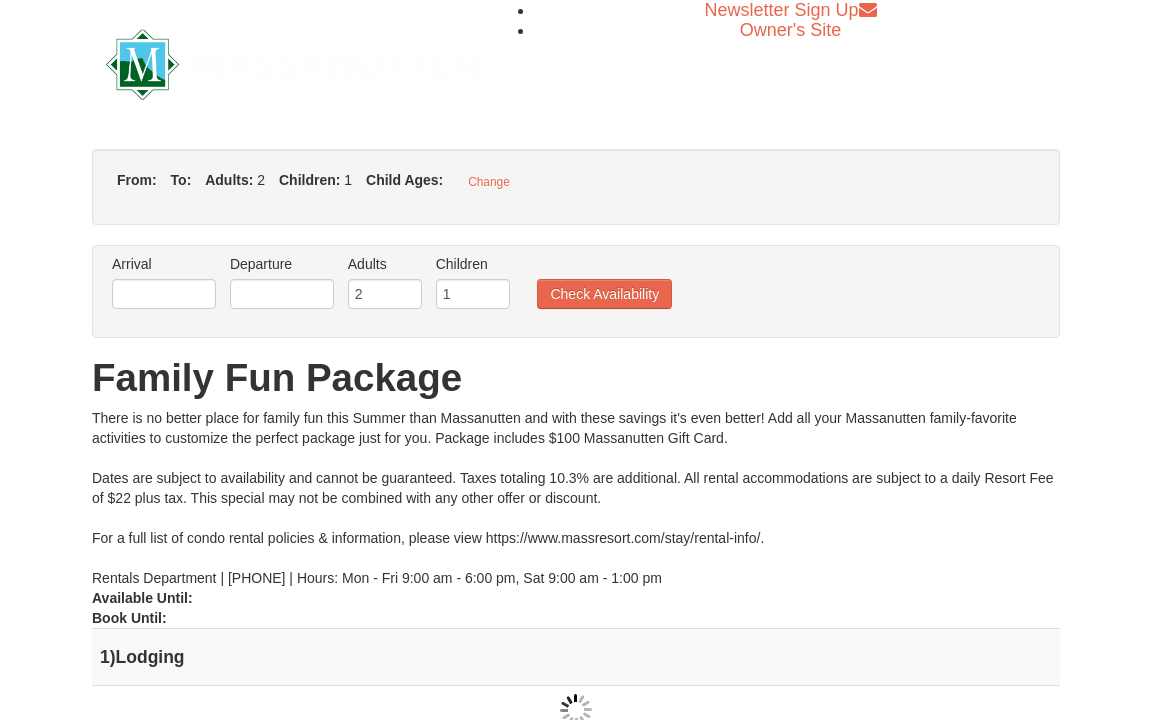 type on "08/08/2025" 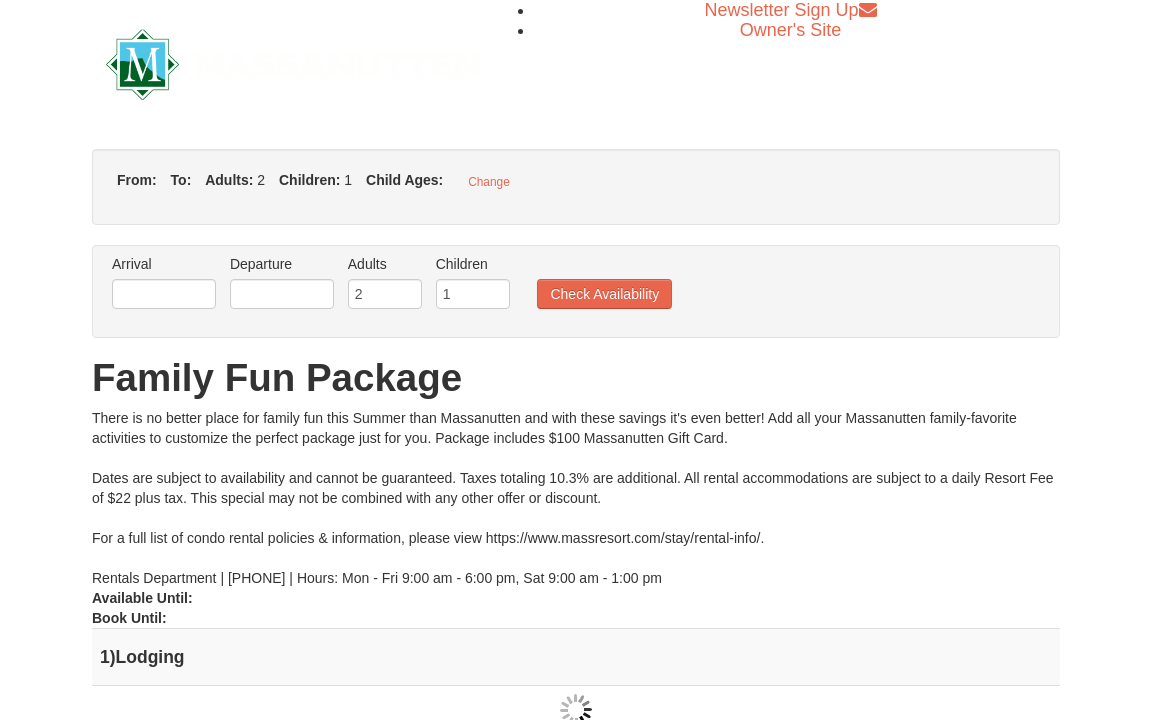 type on "08/10/2025" 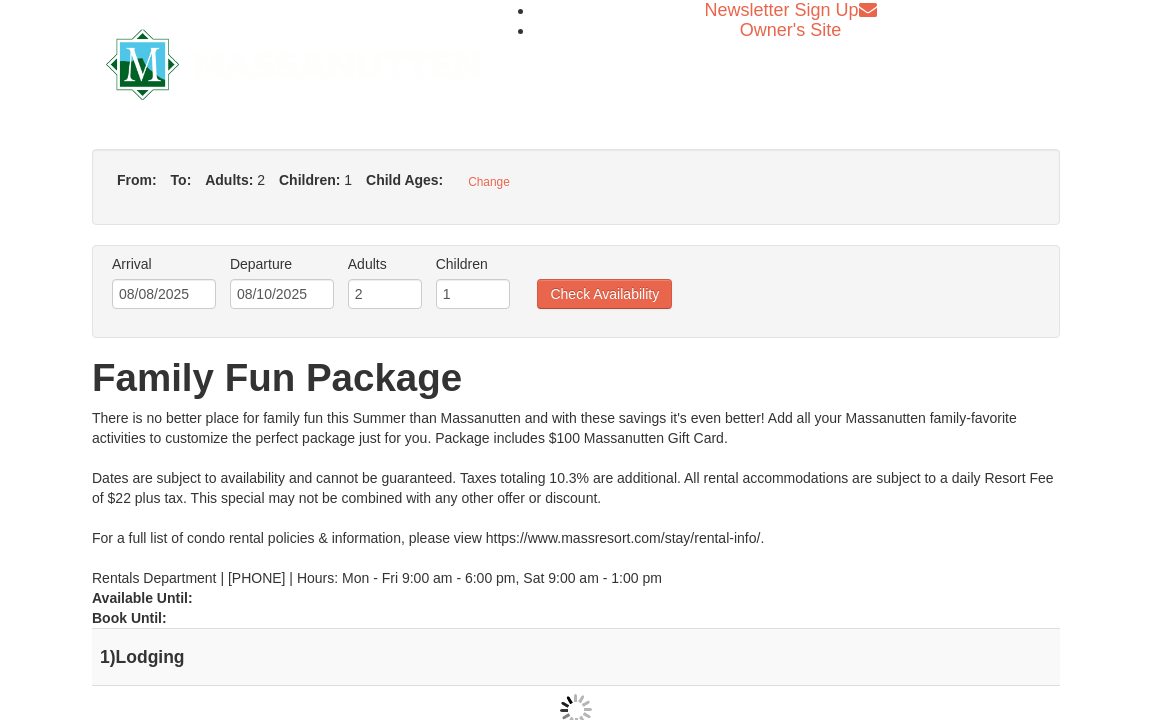 scroll, scrollTop: 0, scrollLeft: 0, axis: both 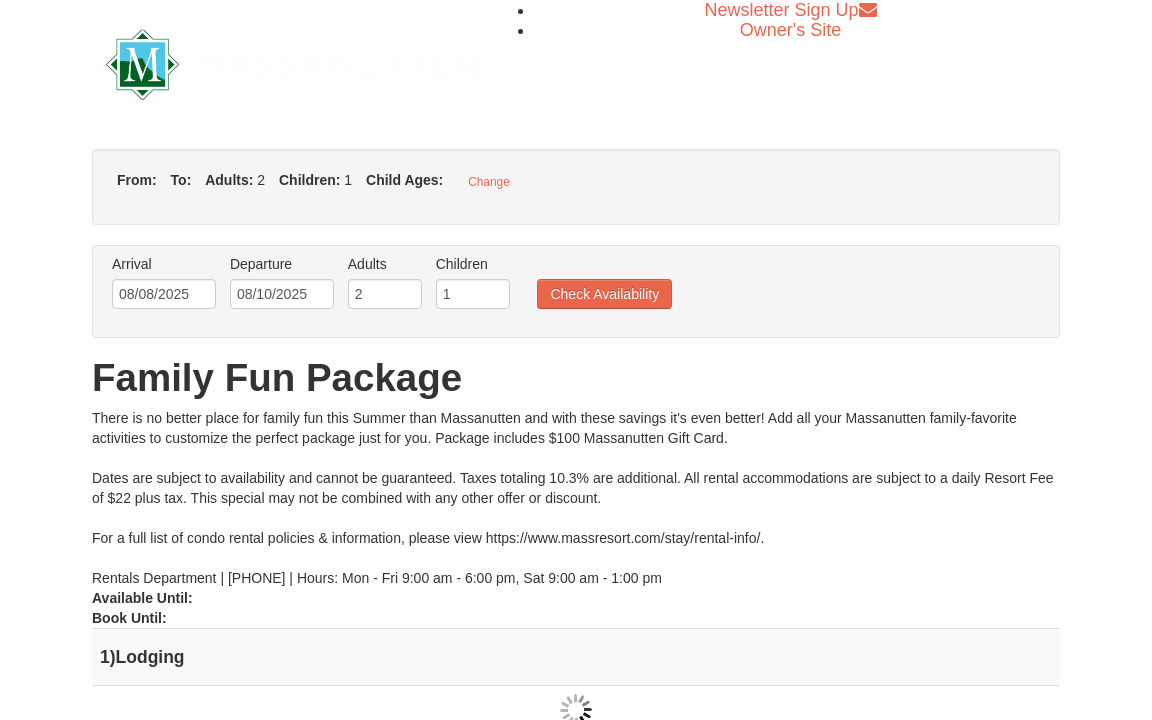 type on "08/08/2025" 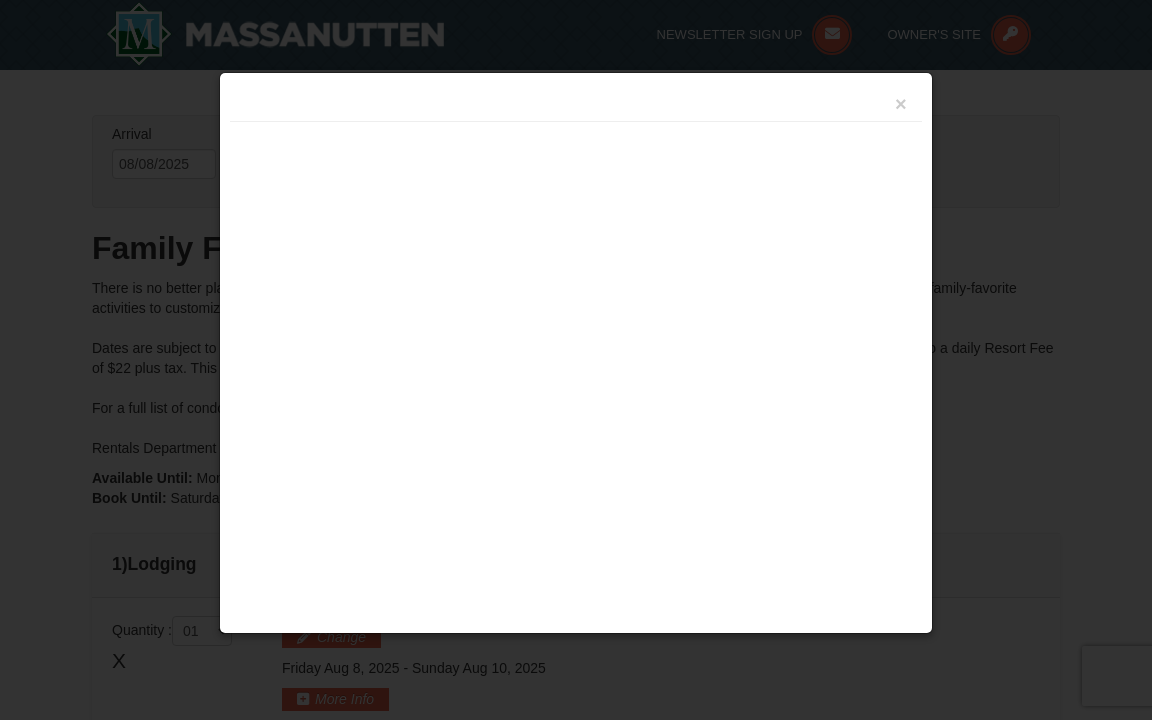scroll, scrollTop: 612, scrollLeft: 0, axis: vertical 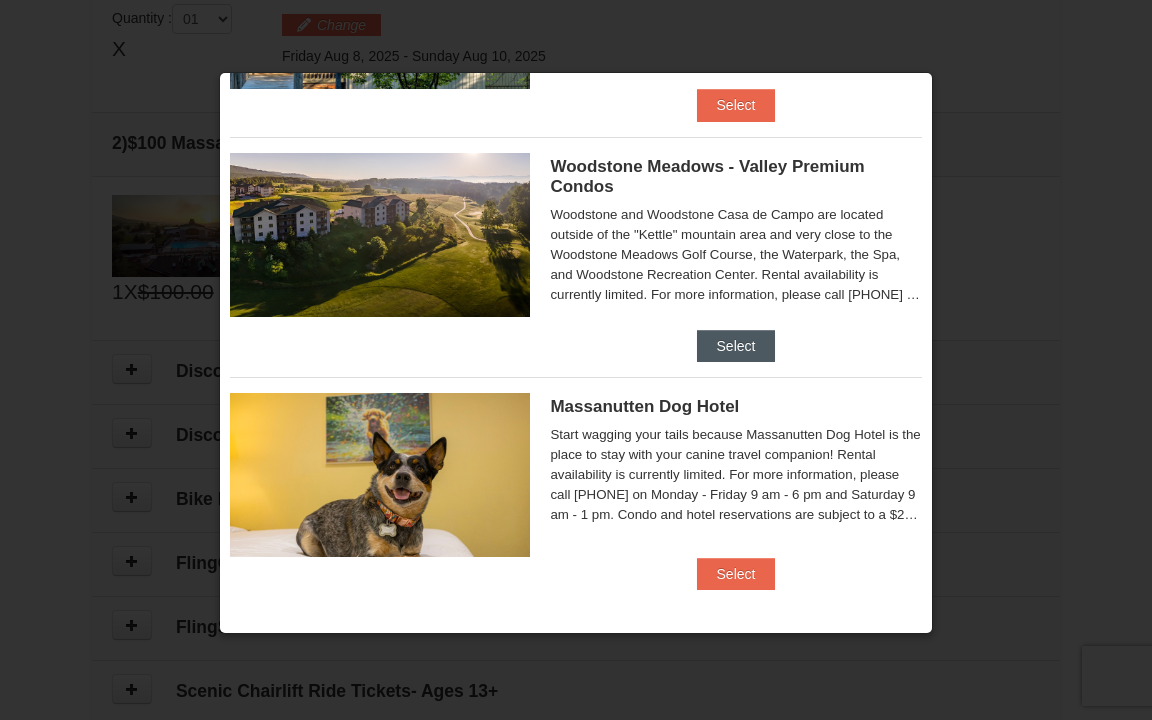 click on "Select" at bounding box center [736, 346] 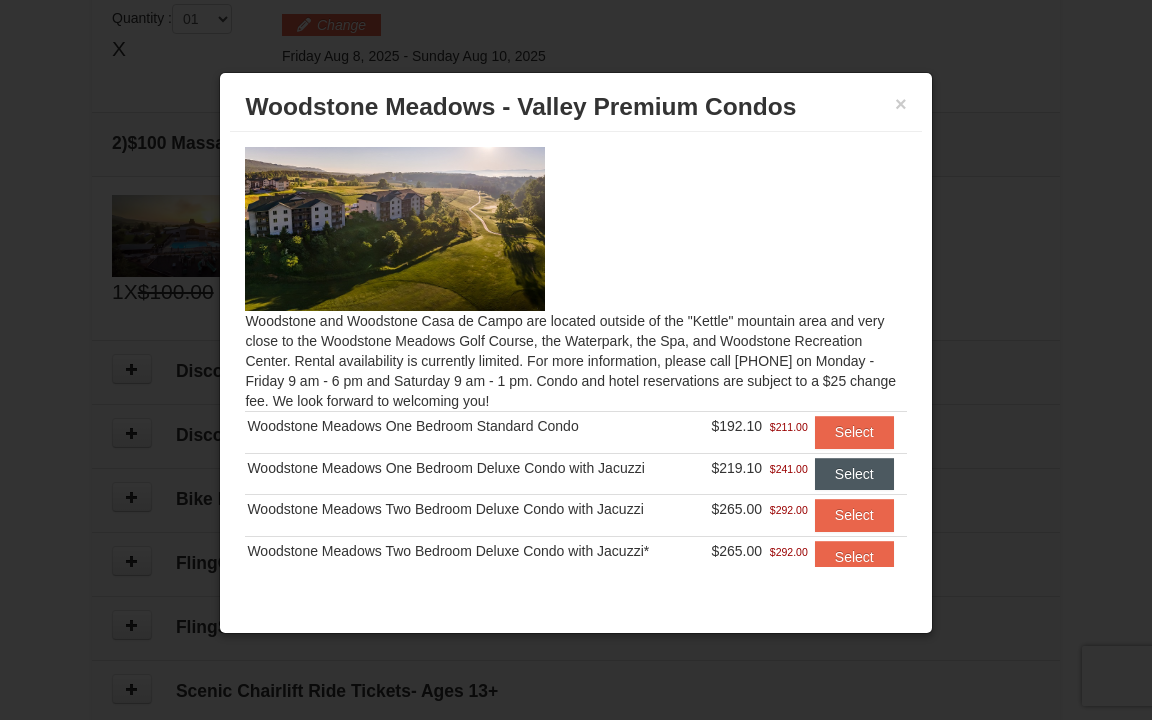 click on "Select" at bounding box center [854, 474] 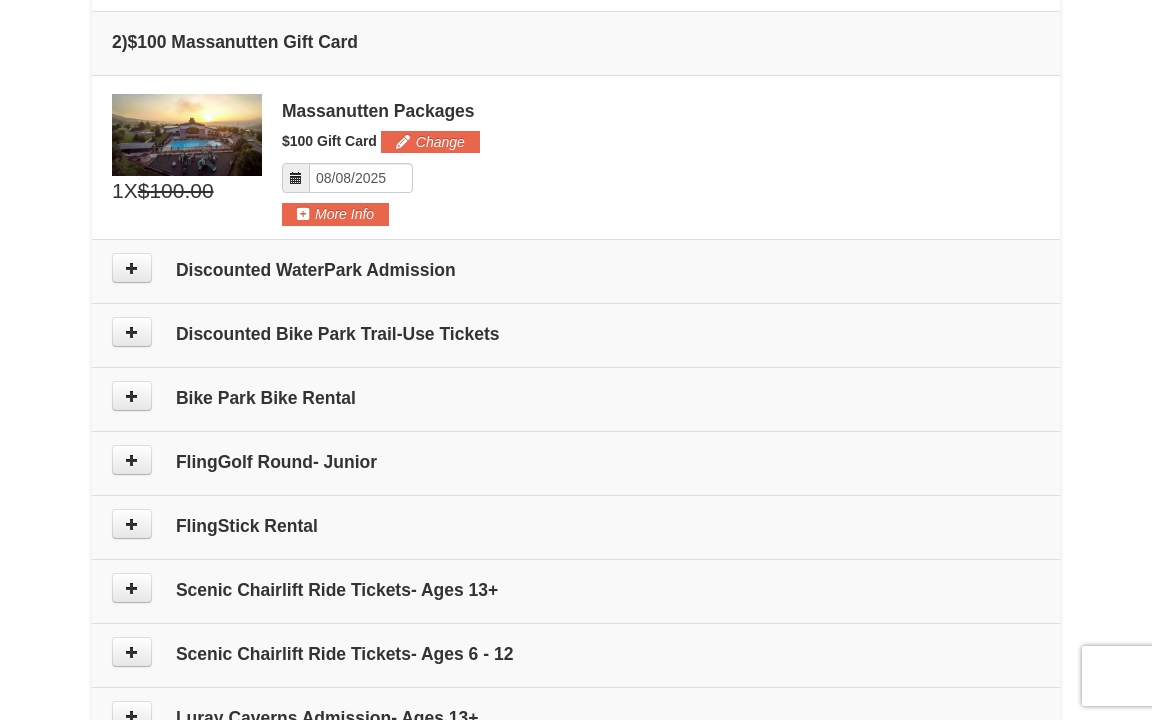 scroll, scrollTop: 798, scrollLeft: 0, axis: vertical 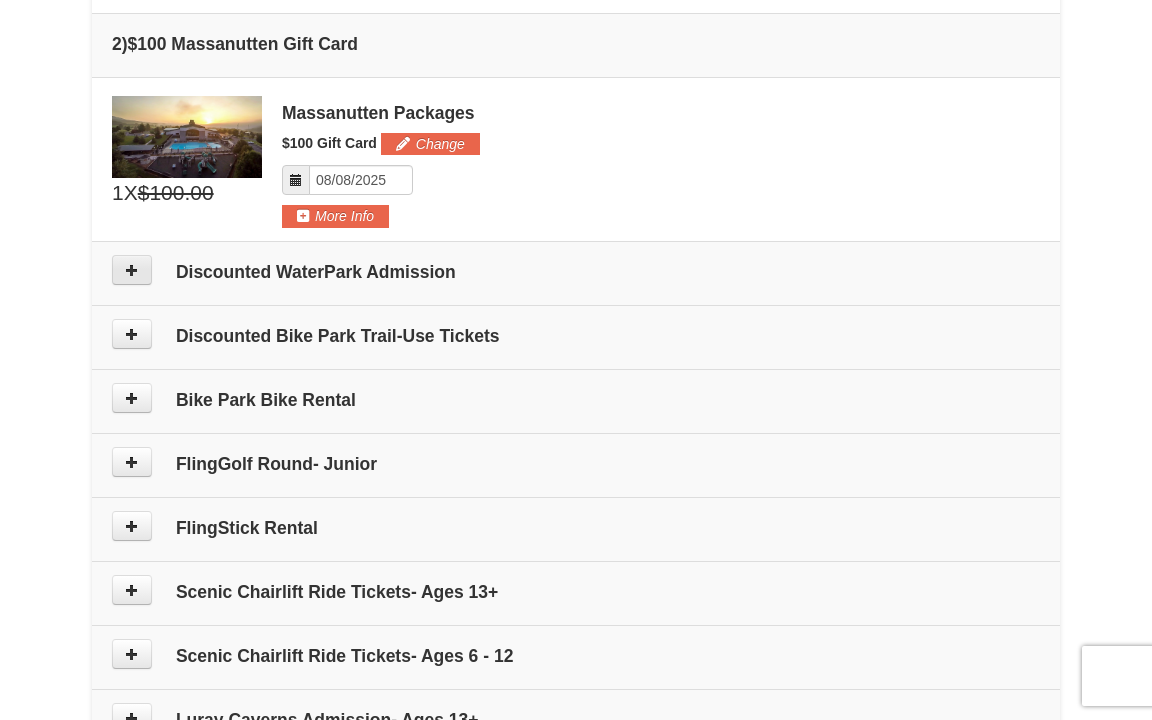 click at bounding box center [132, 270] 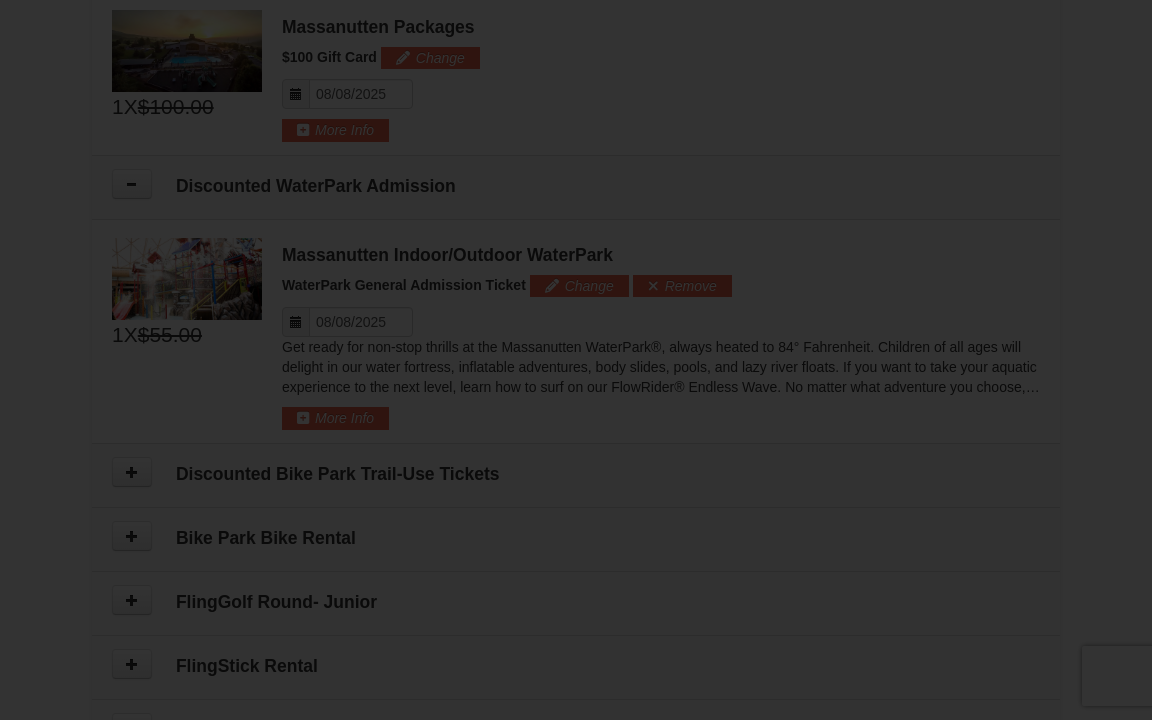 scroll, scrollTop: 1037, scrollLeft: 0, axis: vertical 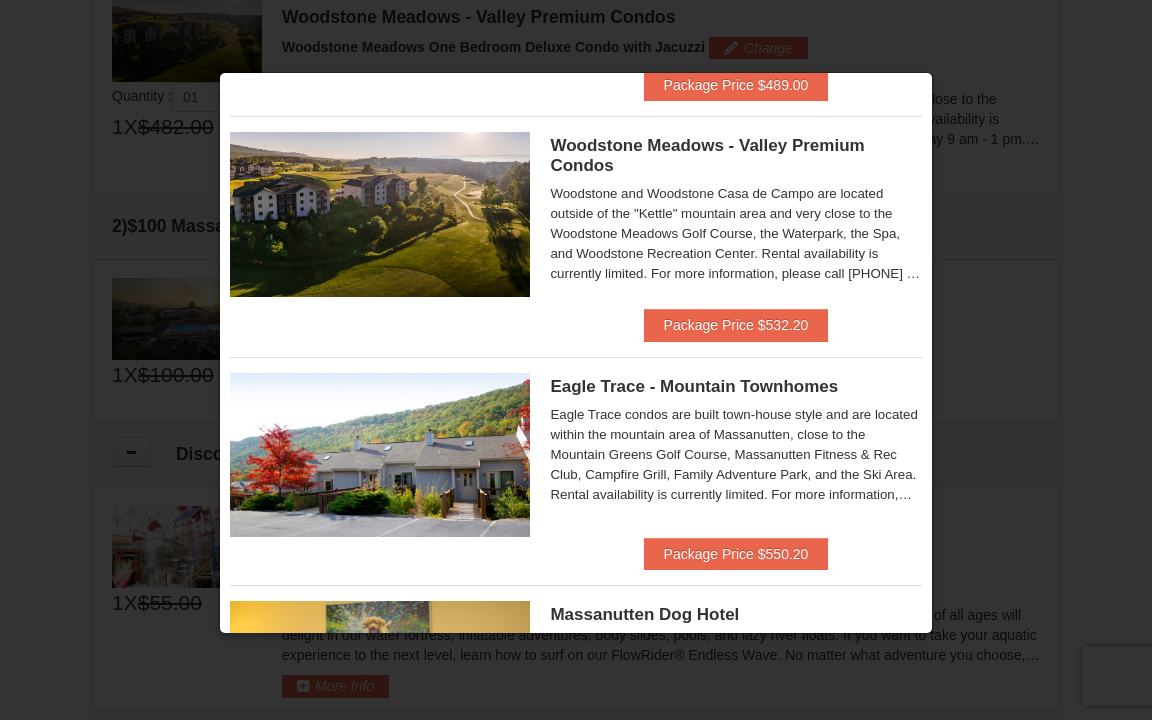 click at bounding box center (576, 360) 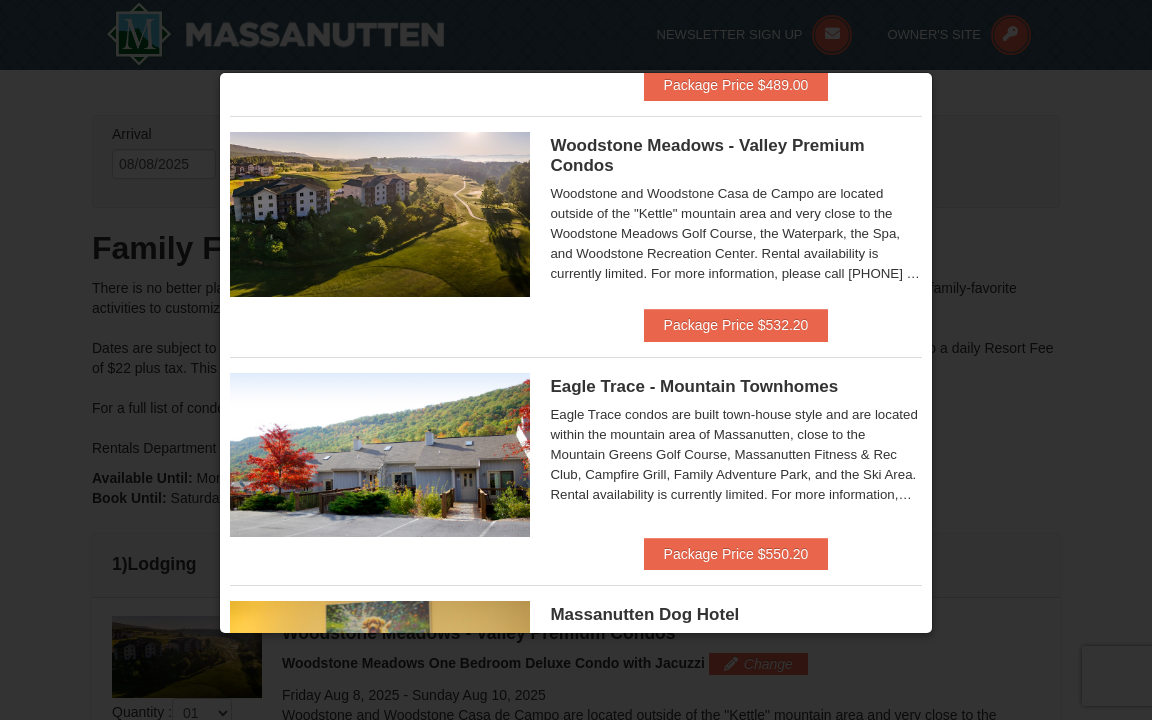 scroll, scrollTop: 0, scrollLeft: 0, axis: both 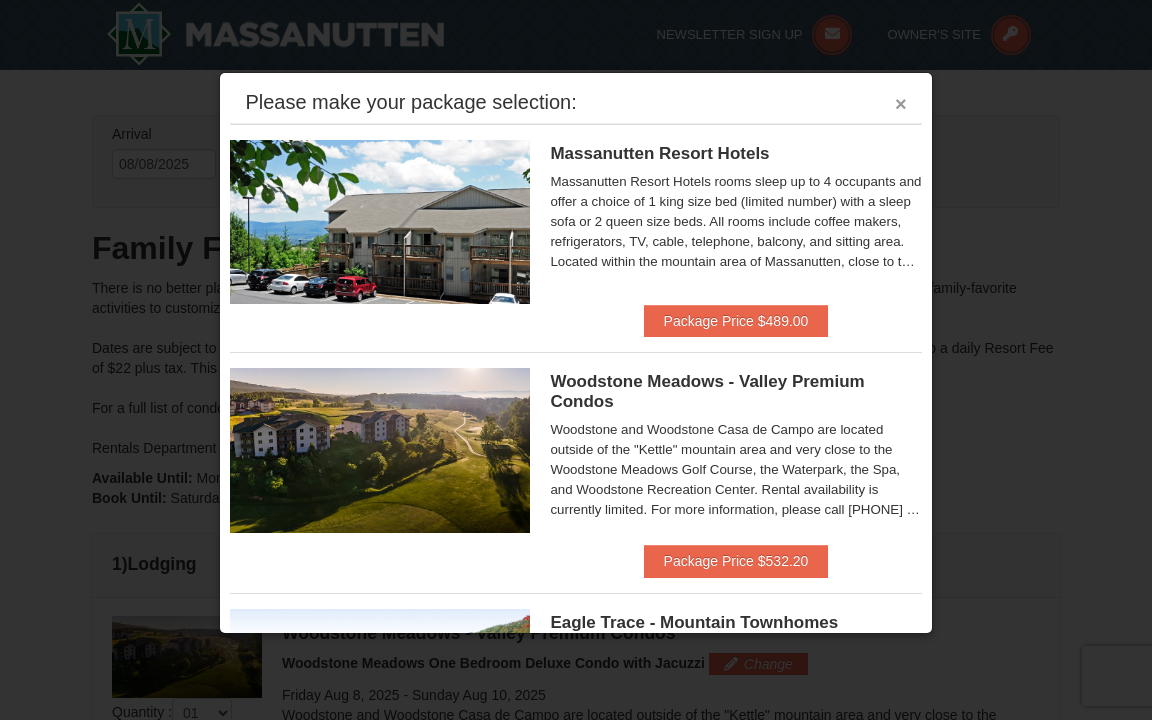 click on "×" at bounding box center (901, 104) 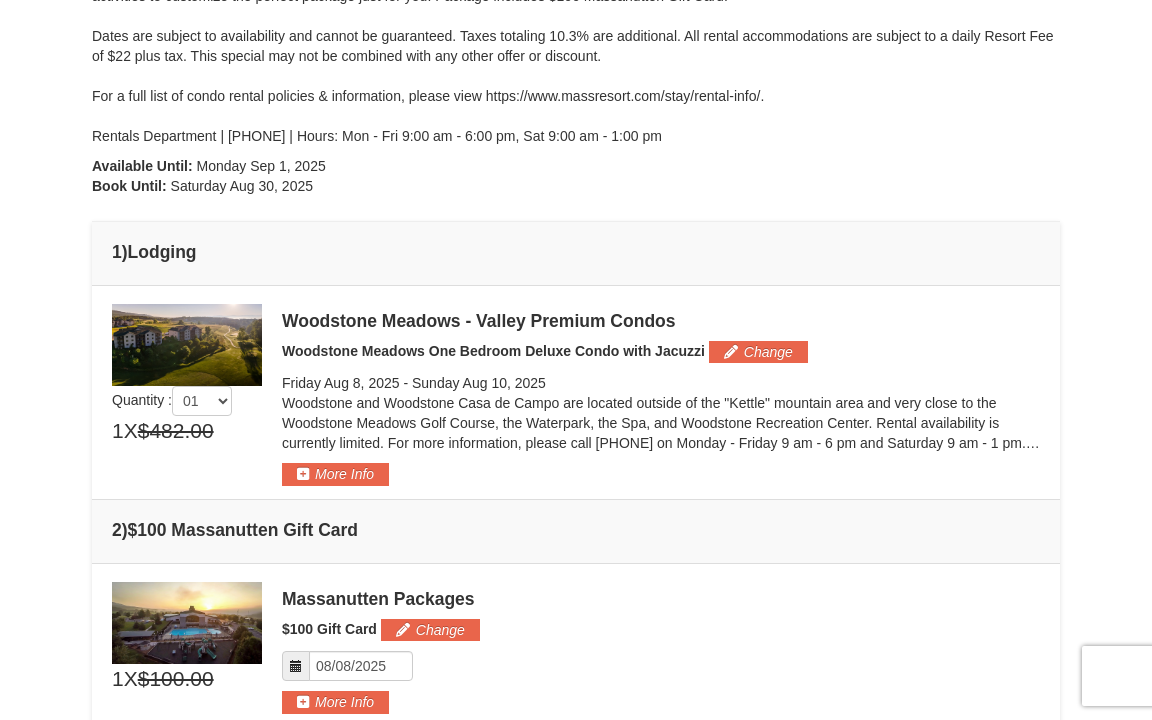 scroll, scrollTop: 337, scrollLeft: 0, axis: vertical 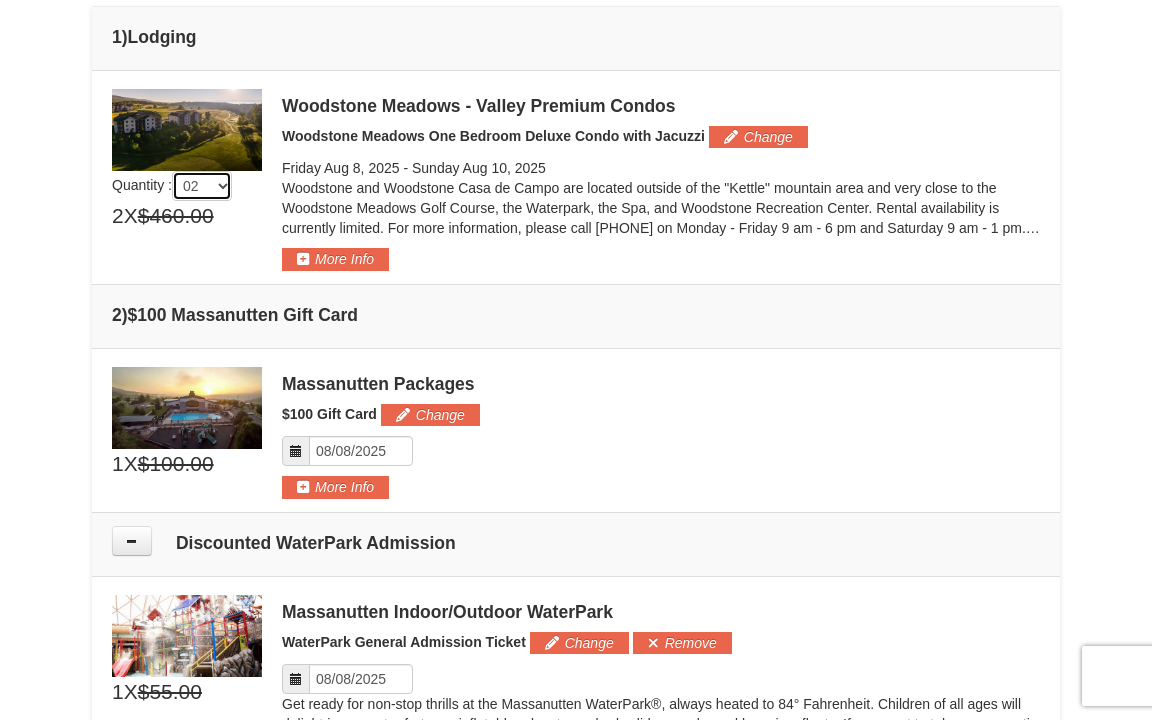select on "1" 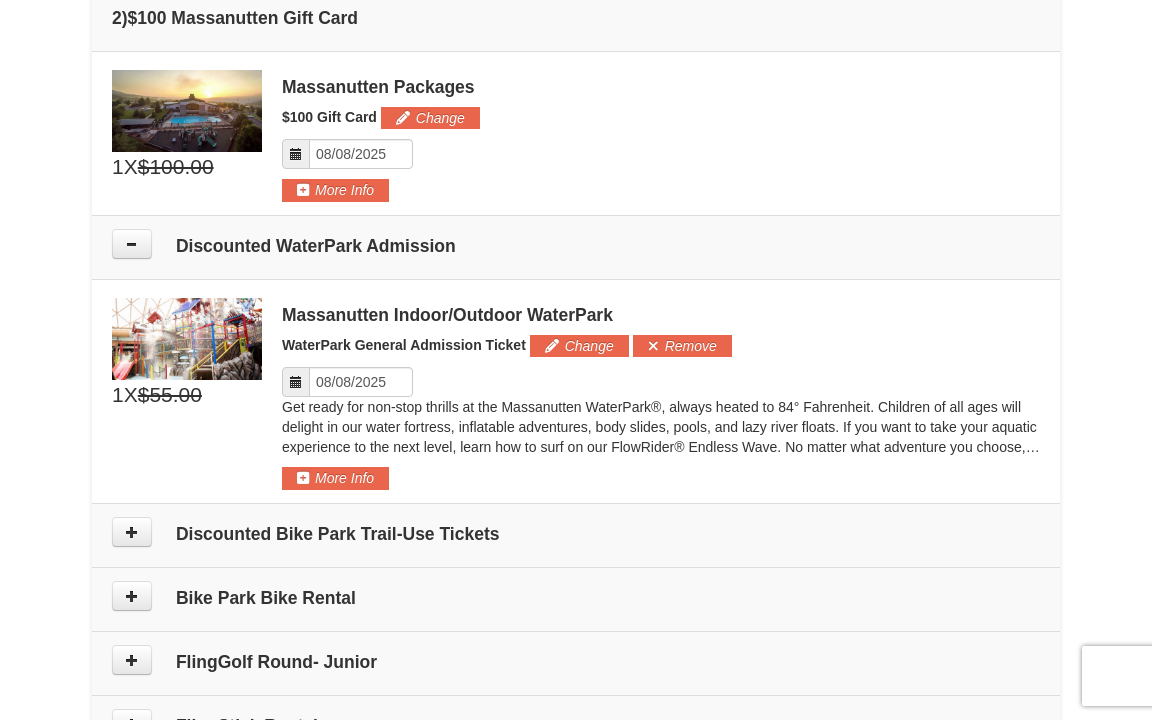 scroll, scrollTop: 825, scrollLeft: 0, axis: vertical 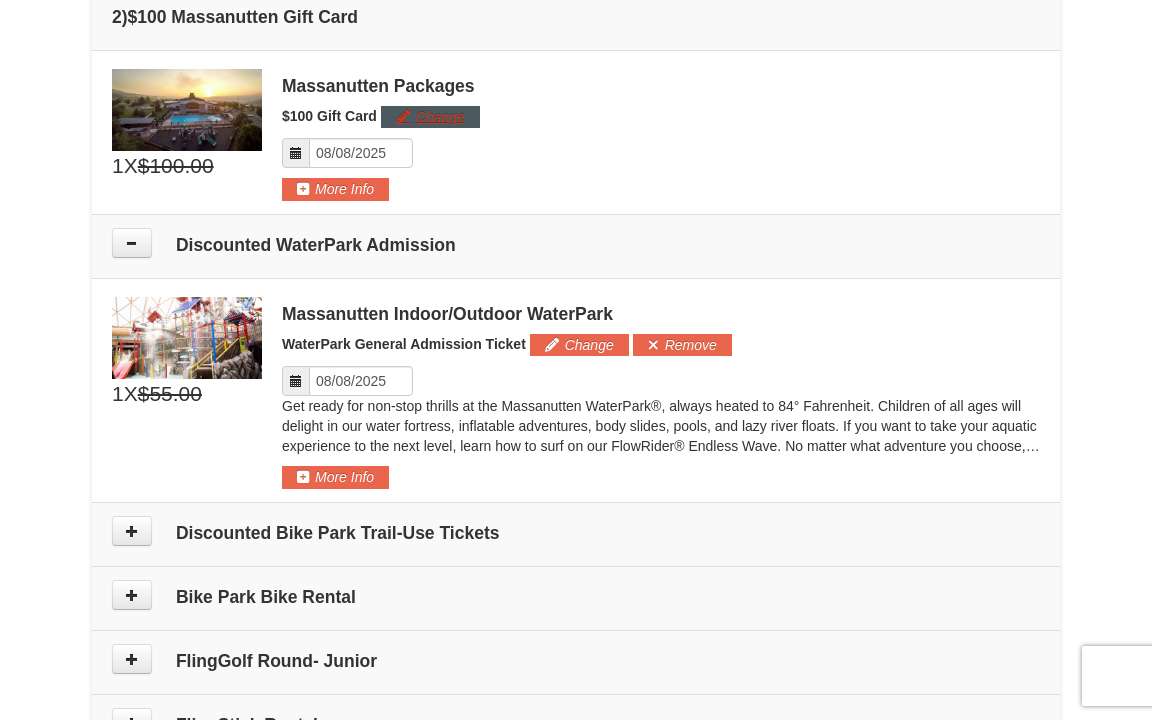 click on "Change" at bounding box center (430, 117) 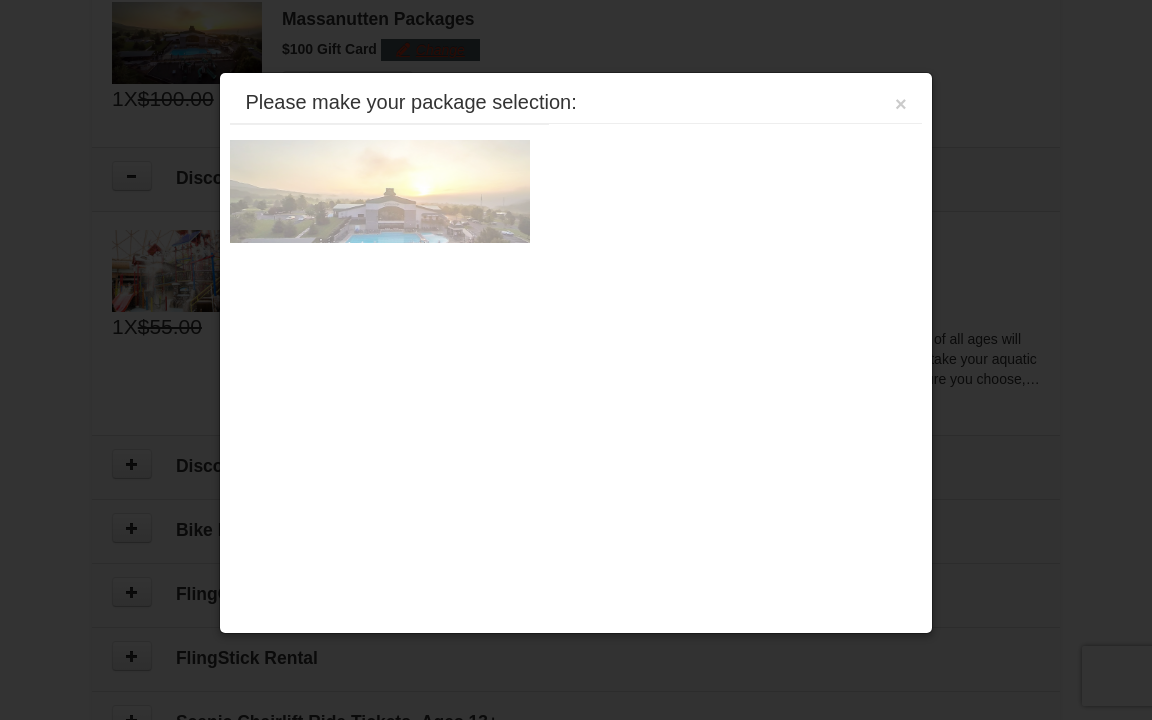 scroll, scrollTop: 893, scrollLeft: 0, axis: vertical 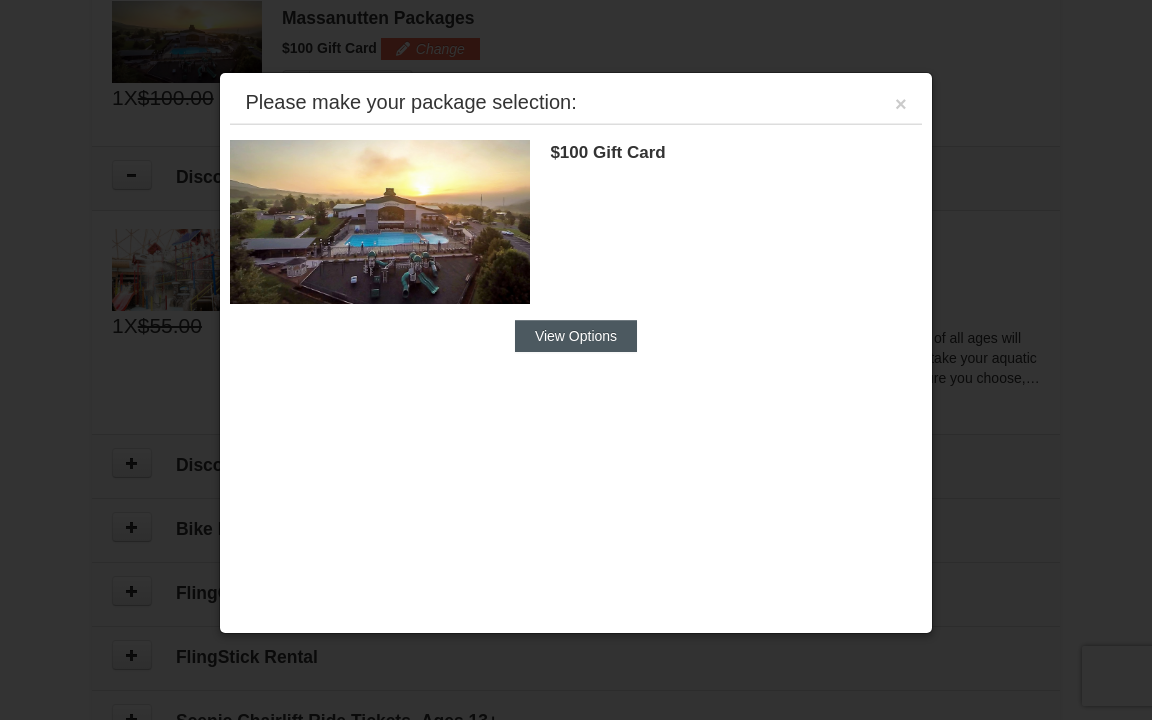 click on "View Options" at bounding box center (576, 336) 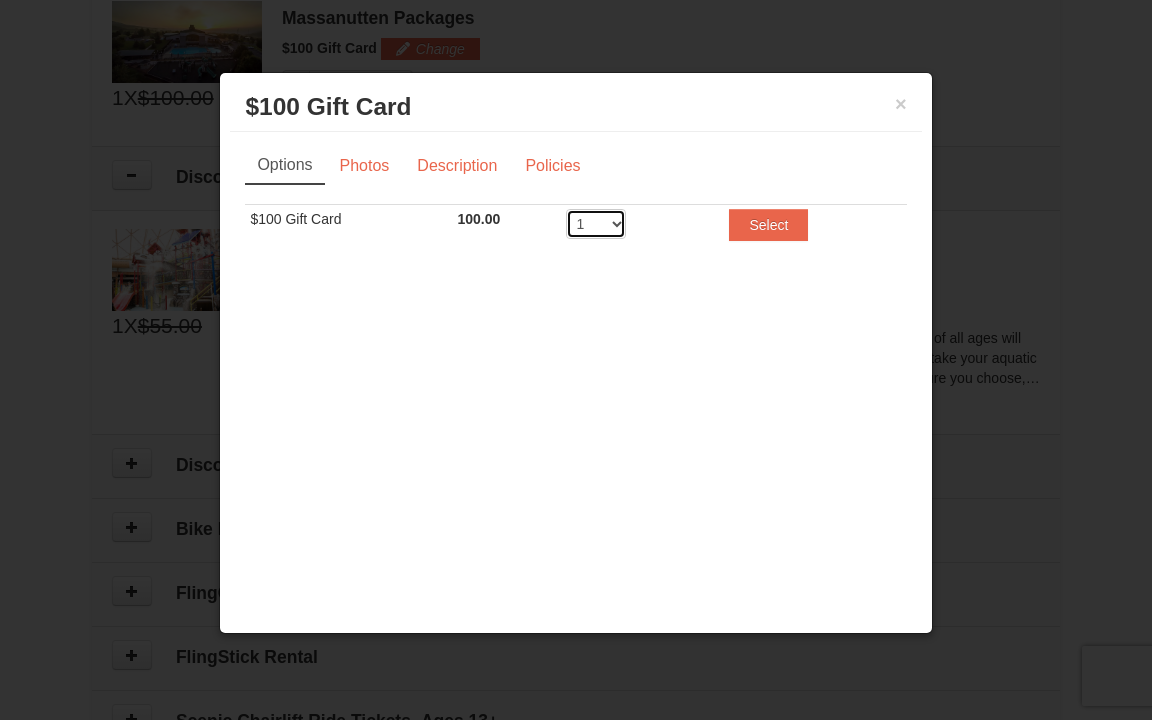 select on "2" 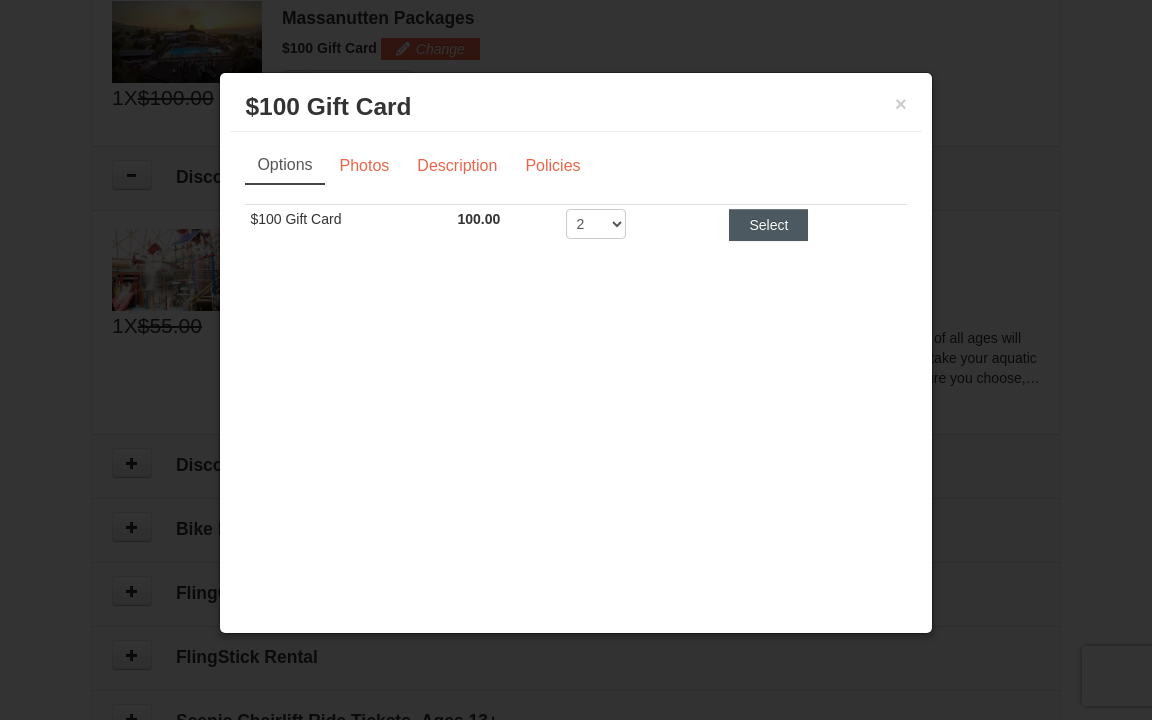 click on "Select" at bounding box center [768, 225] 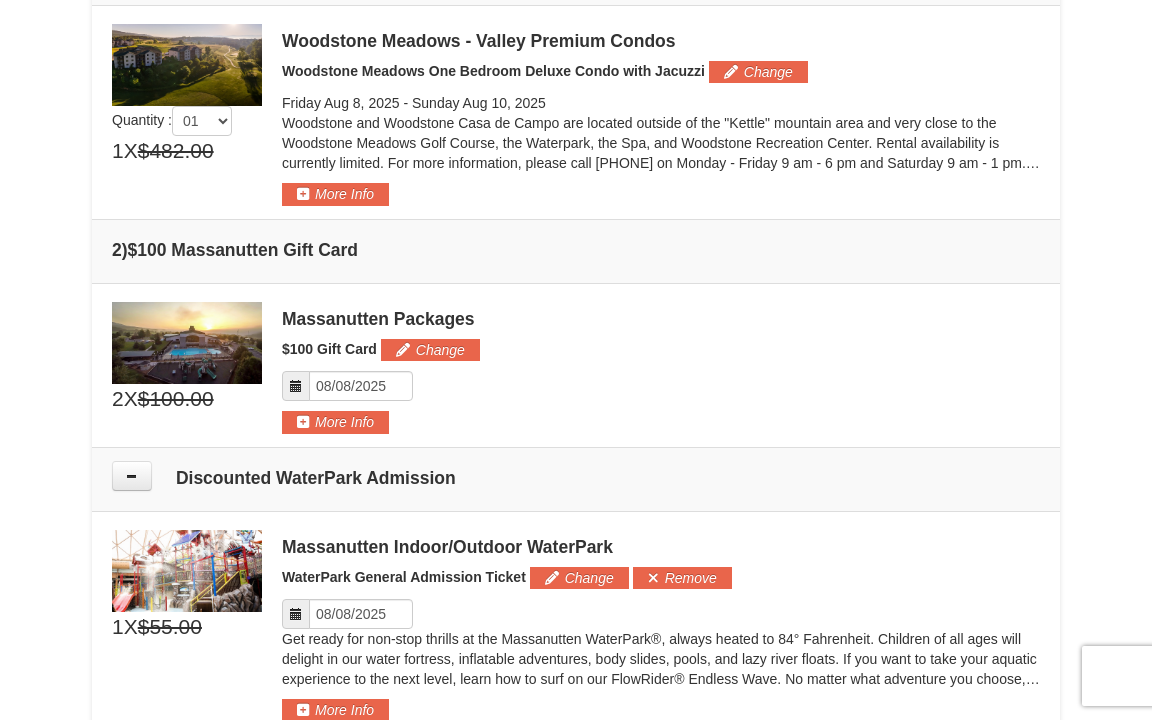 scroll, scrollTop: 577, scrollLeft: 0, axis: vertical 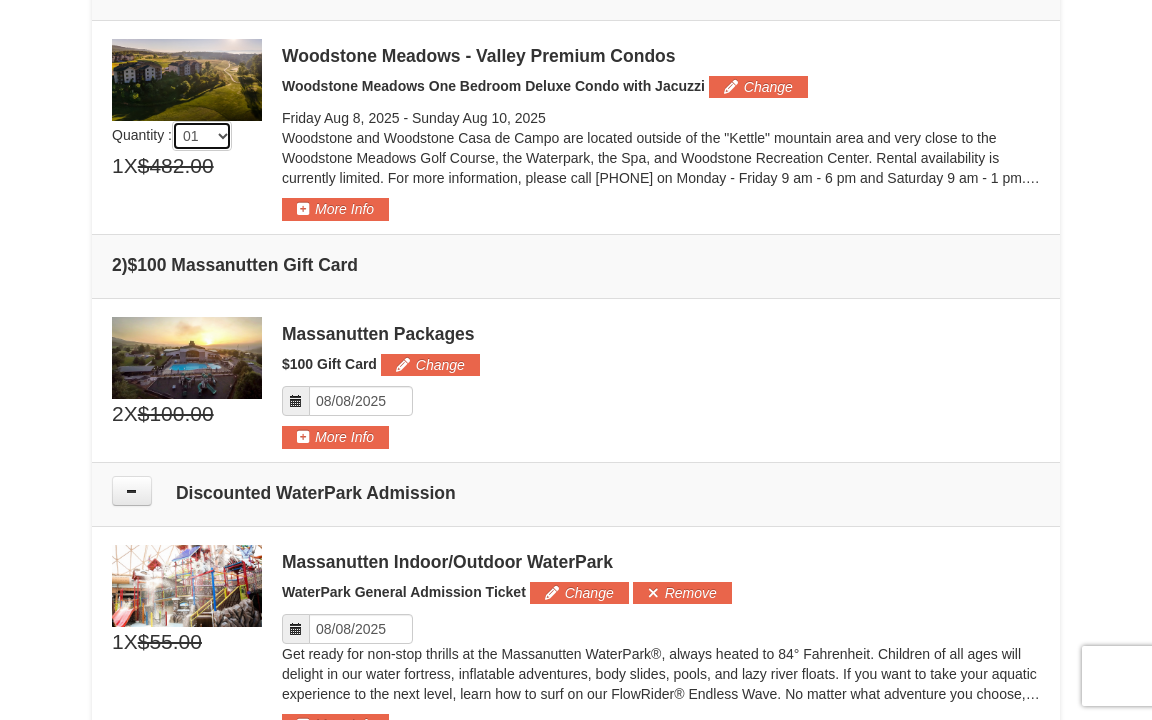 select on "2" 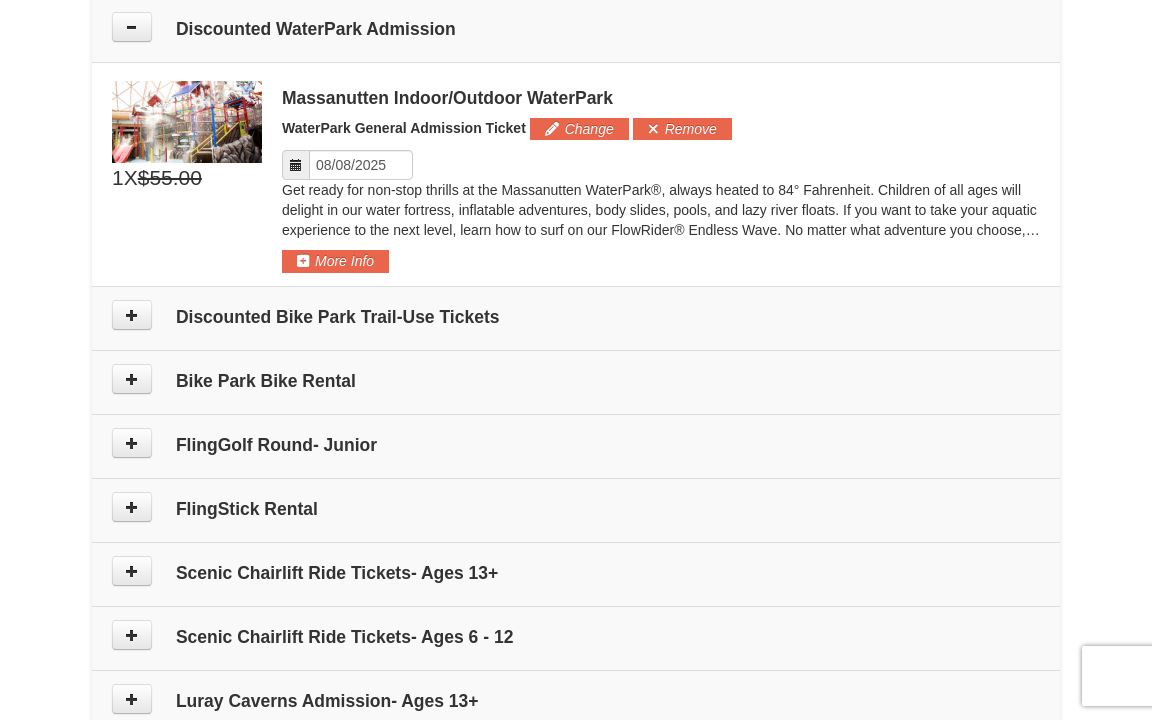 scroll, scrollTop: 1044, scrollLeft: 0, axis: vertical 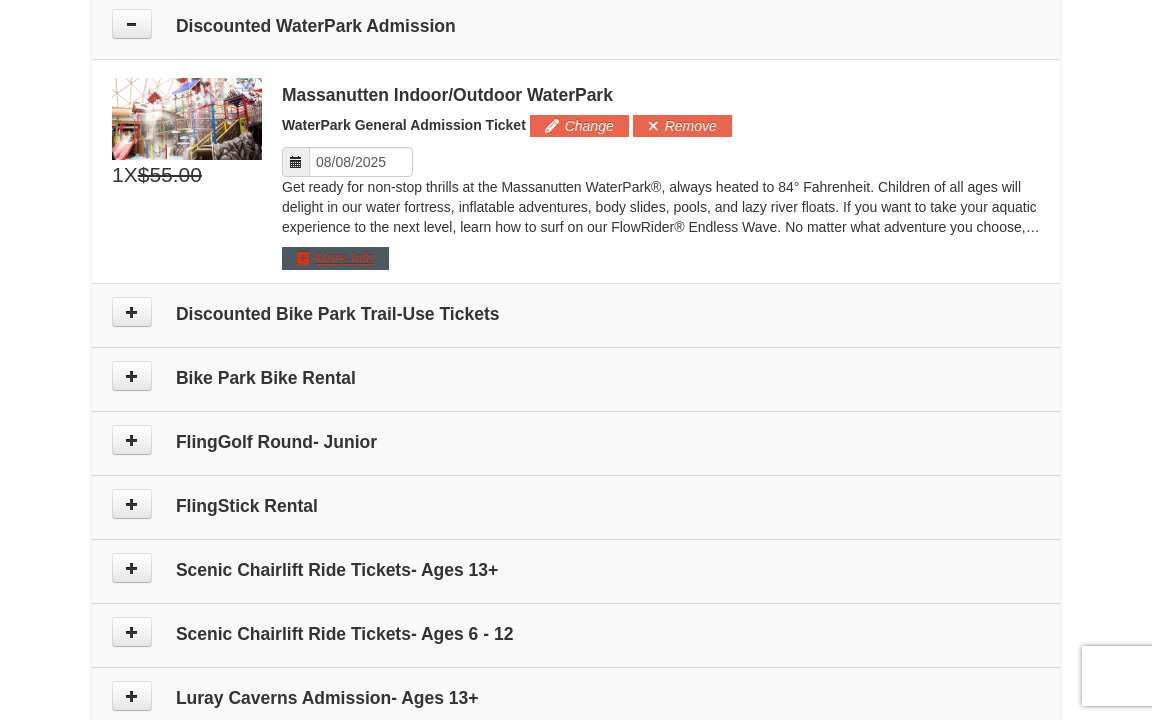 click on "More Info" at bounding box center [335, 258] 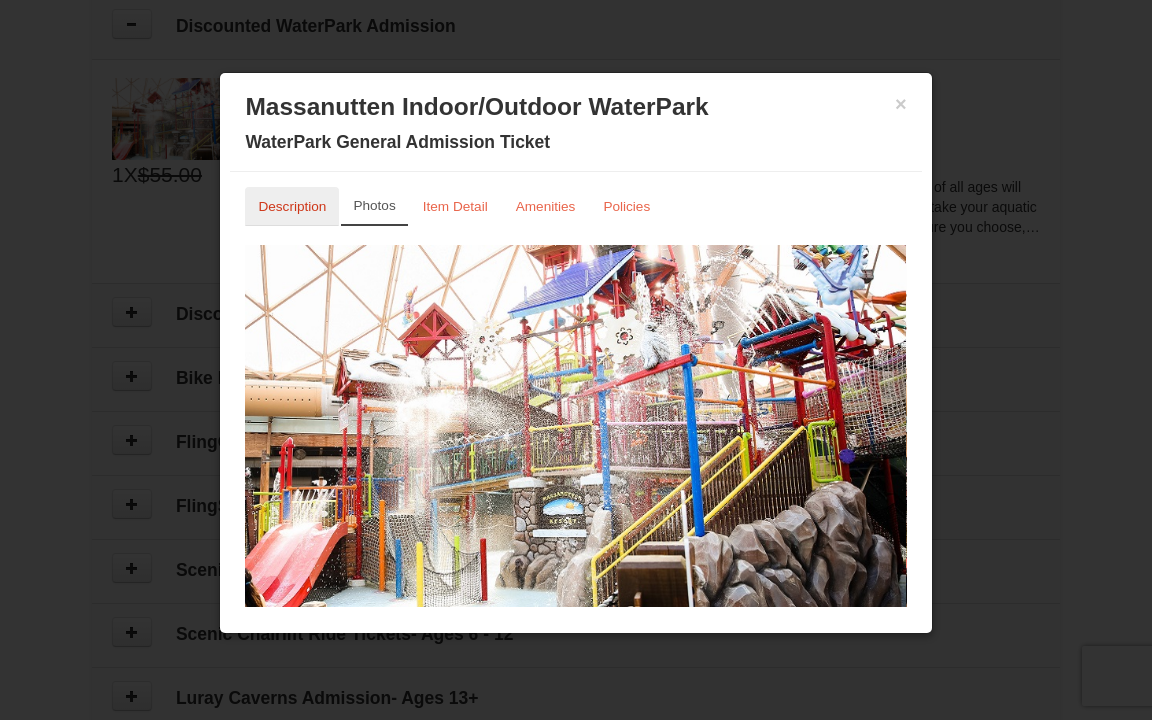 click on "Description" at bounding box center [292, 206] 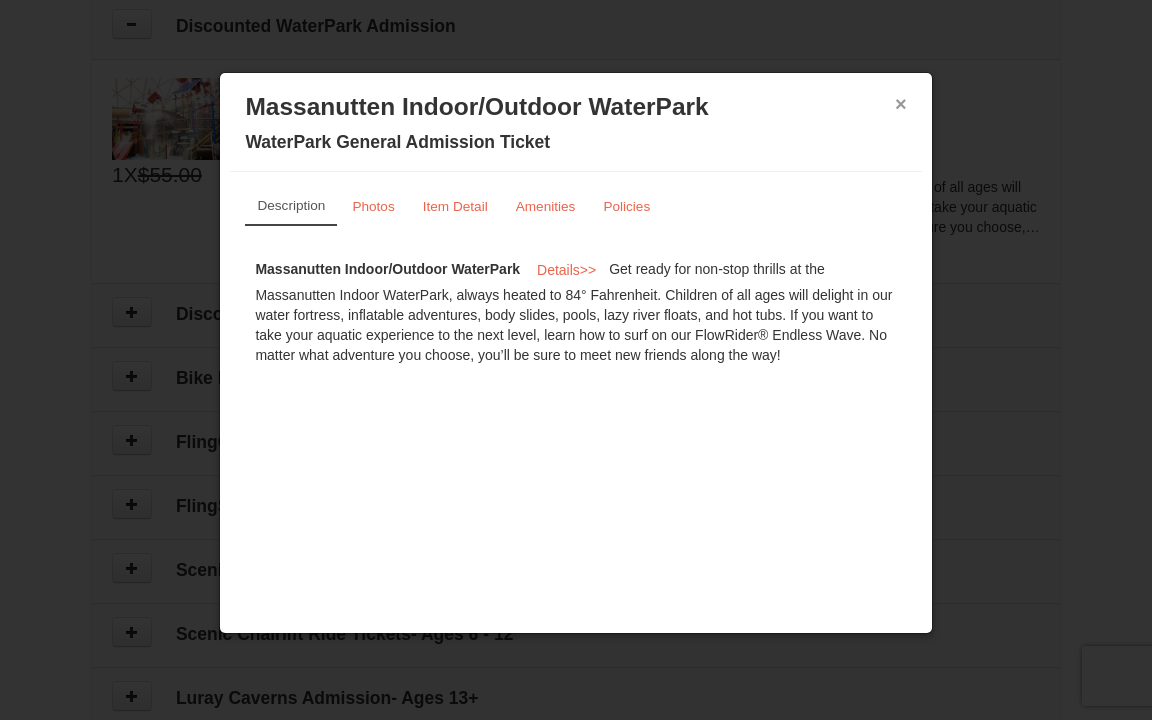 click on "×" at bounding box center (901, 104) 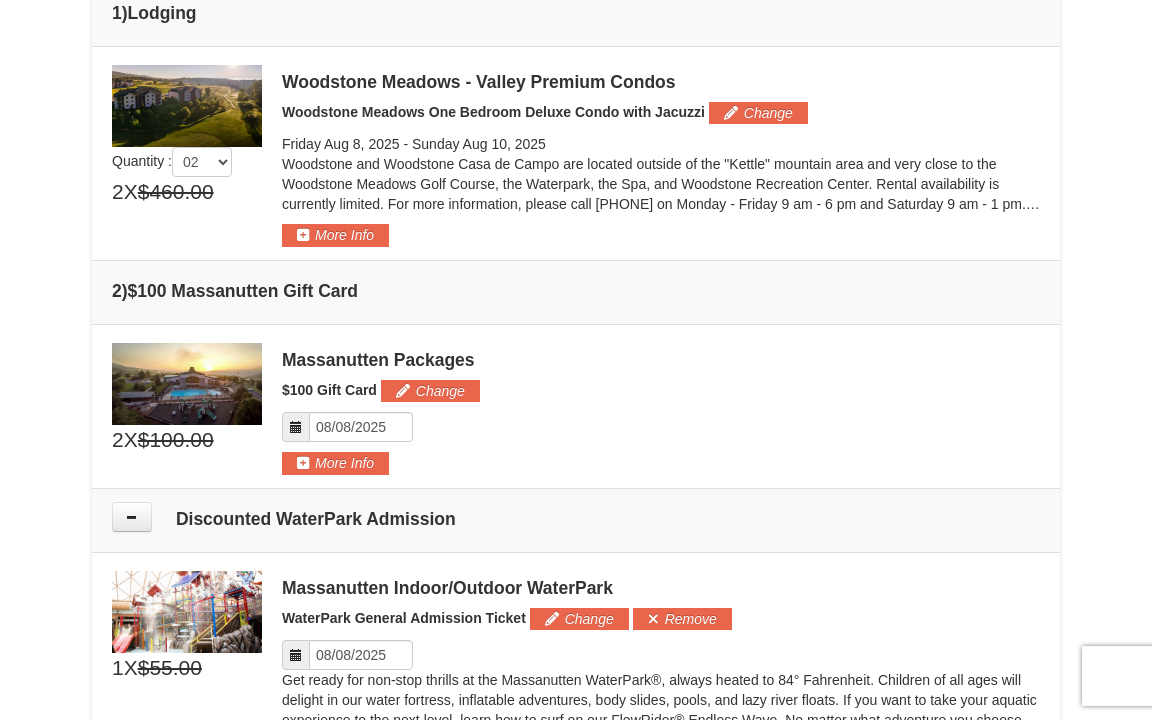 scroll, scrollTop: 542, scrollLeft: 0, axis: vertical 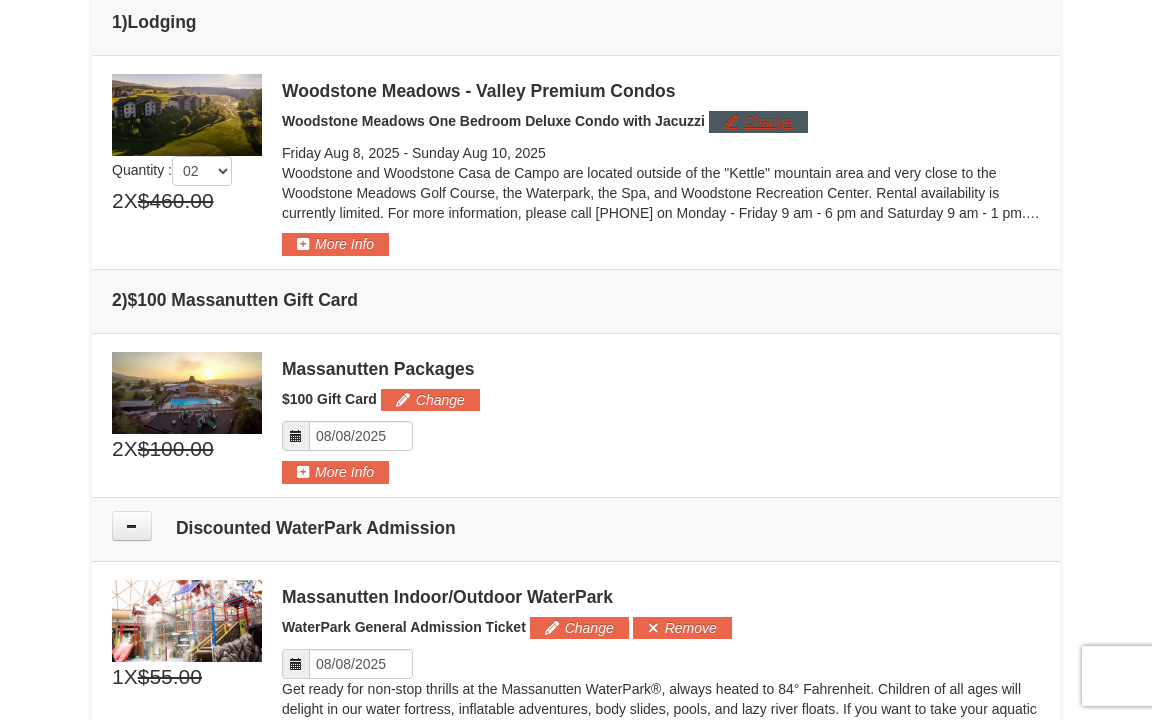 click on "Change" at bounding box center (758, 122) 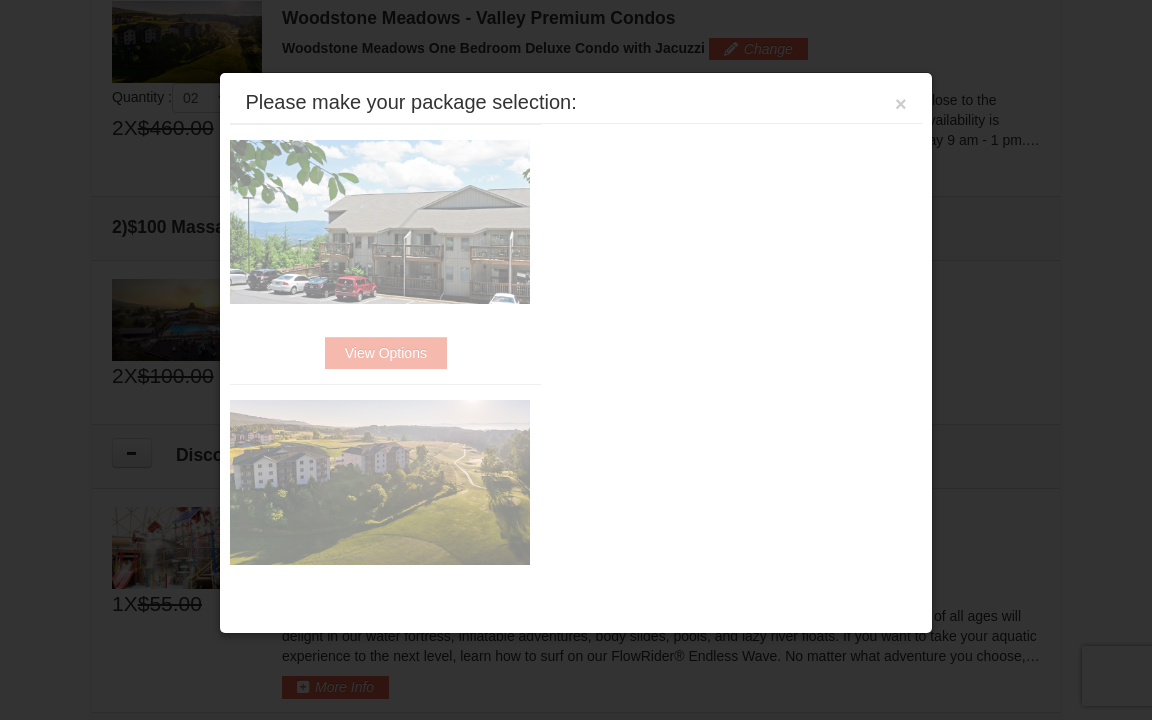 scroll, scrollTop: 616, scrollLeft: 0, axis: vertical 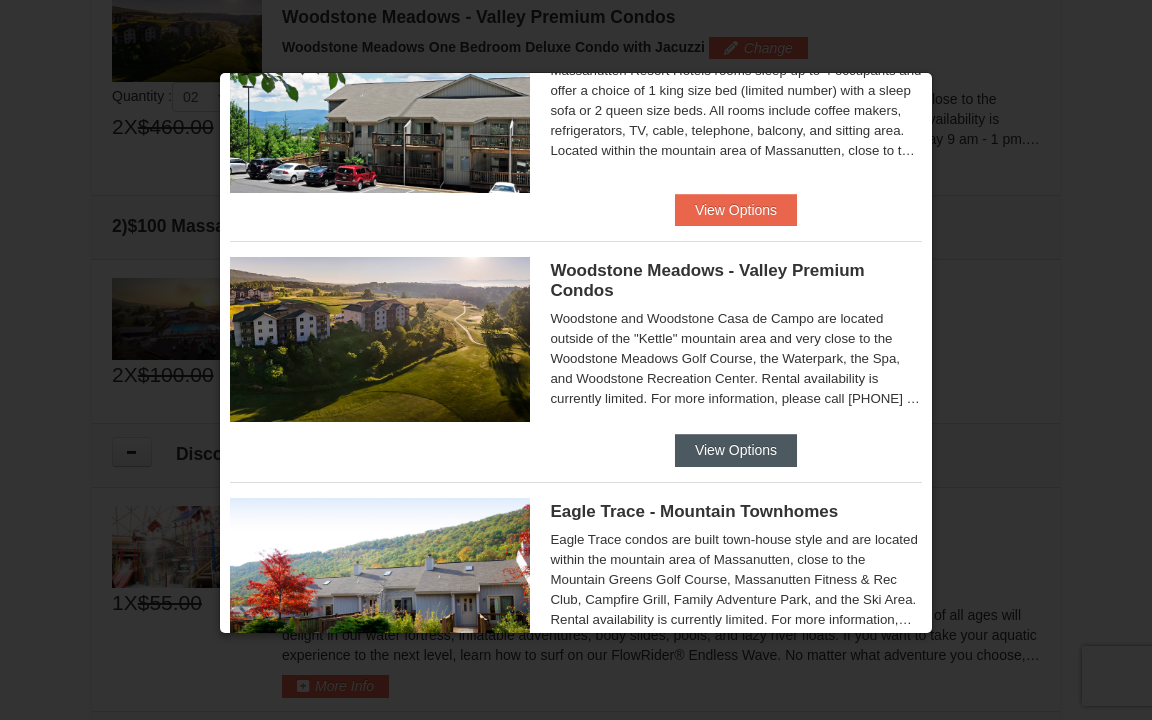 click on "View Options" at bounding box center [736, 450] 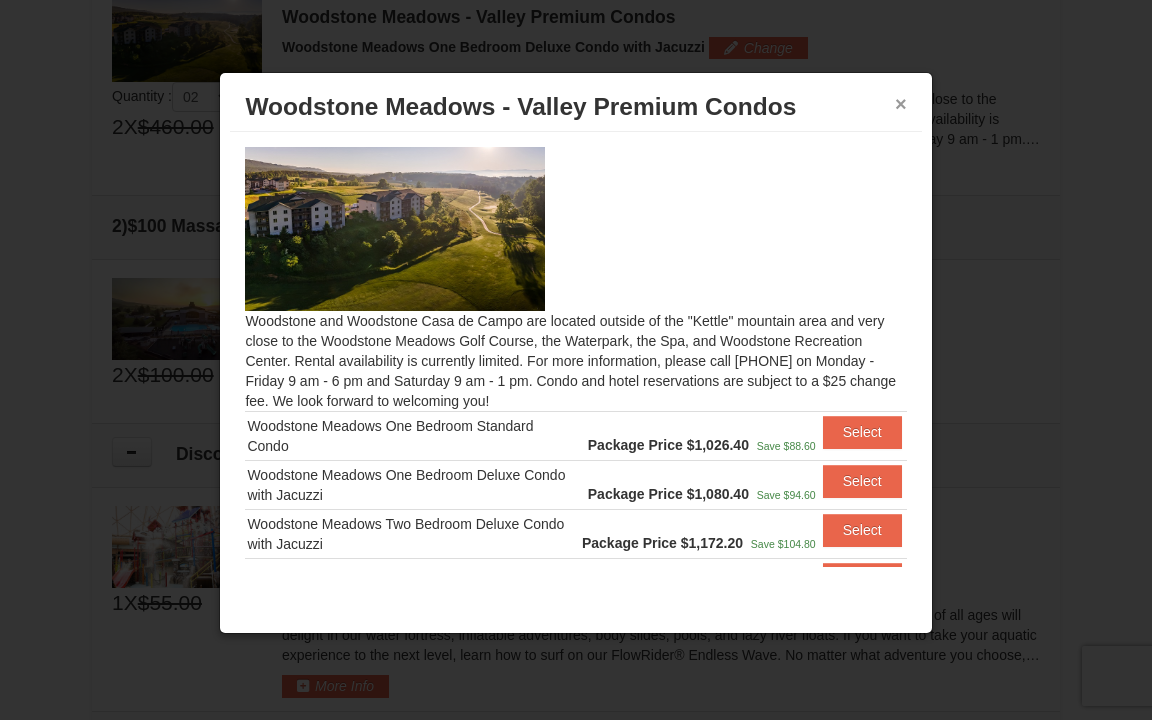 click on "×" at bounding box center [901, 104] 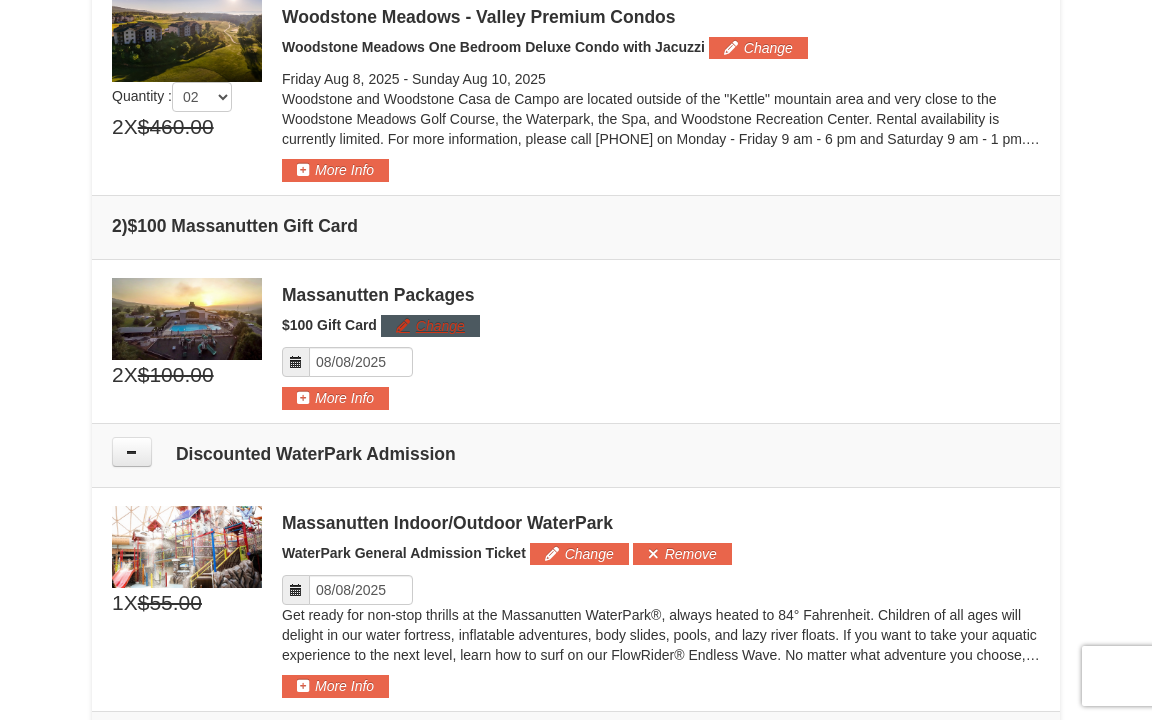 click on "Change" at bounding box center (430, 326) 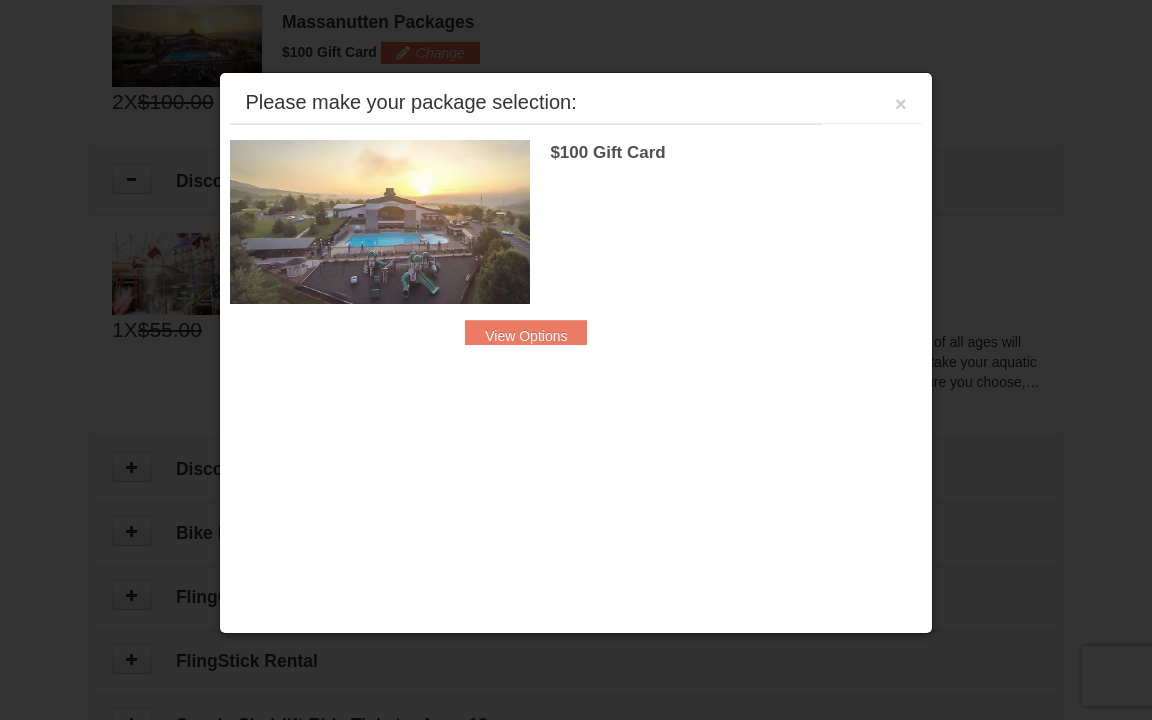scroll, scrollTop: 893, scrollLeft: 0, axis: vertical 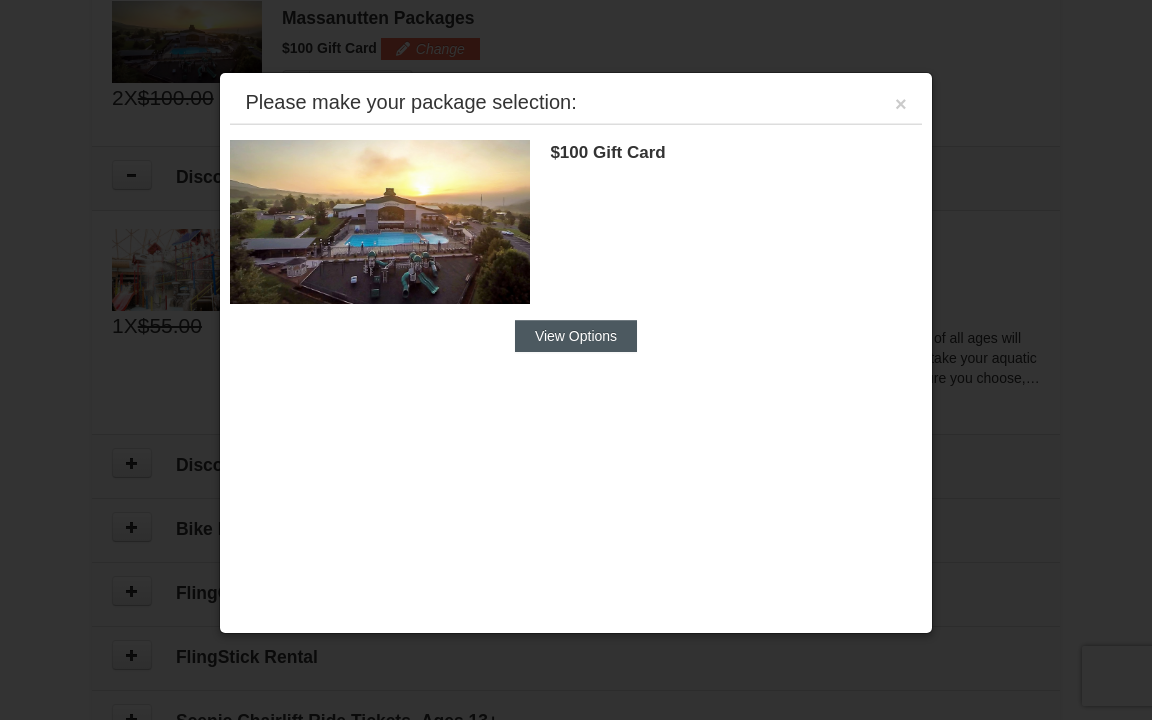 click on "View Options" at bounding box center (576, 336) 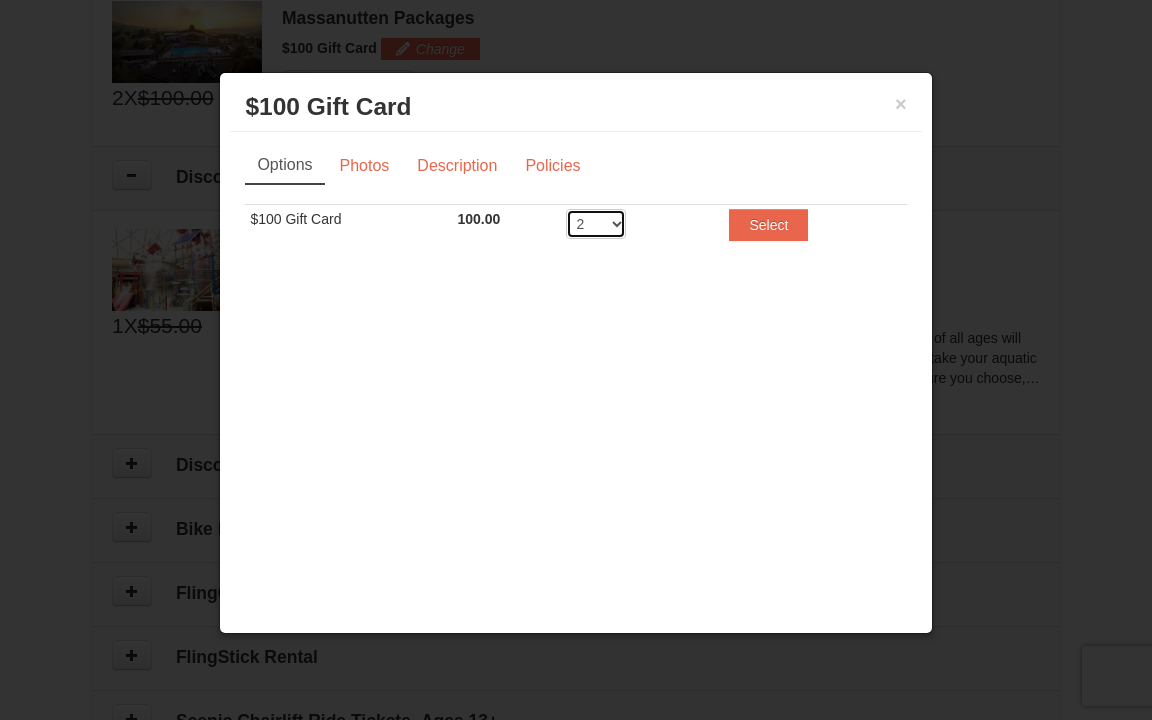 select on "1" 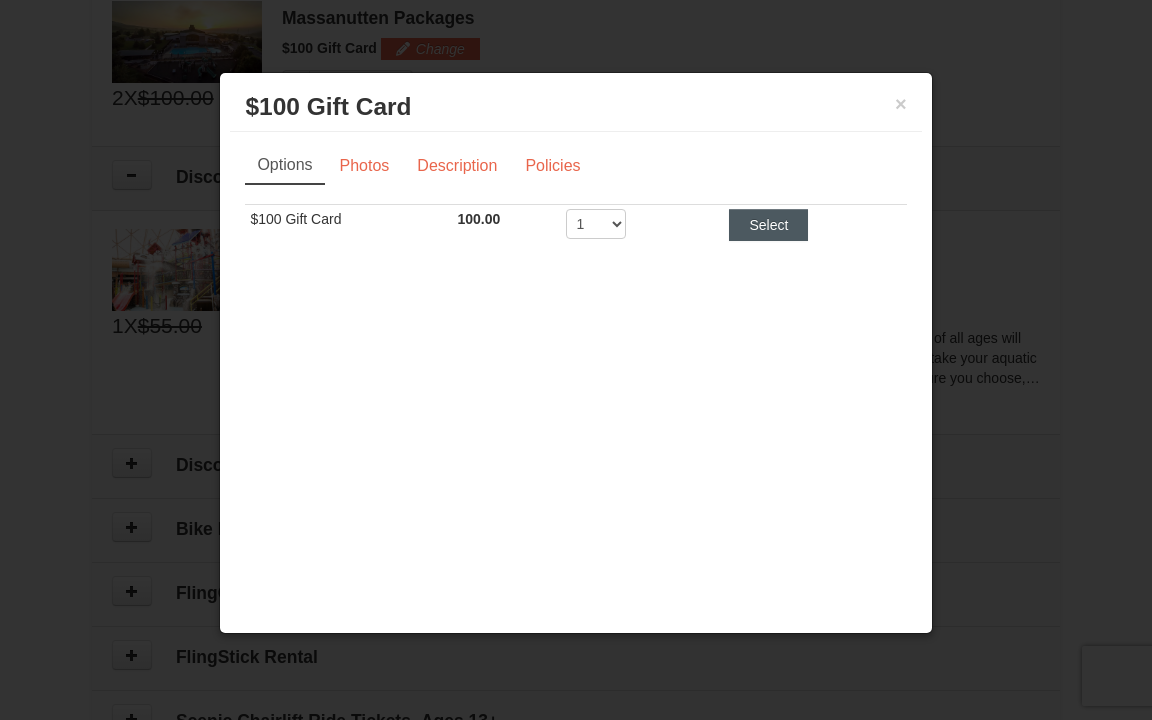 click on "Select" at bounding box center [768, 225] 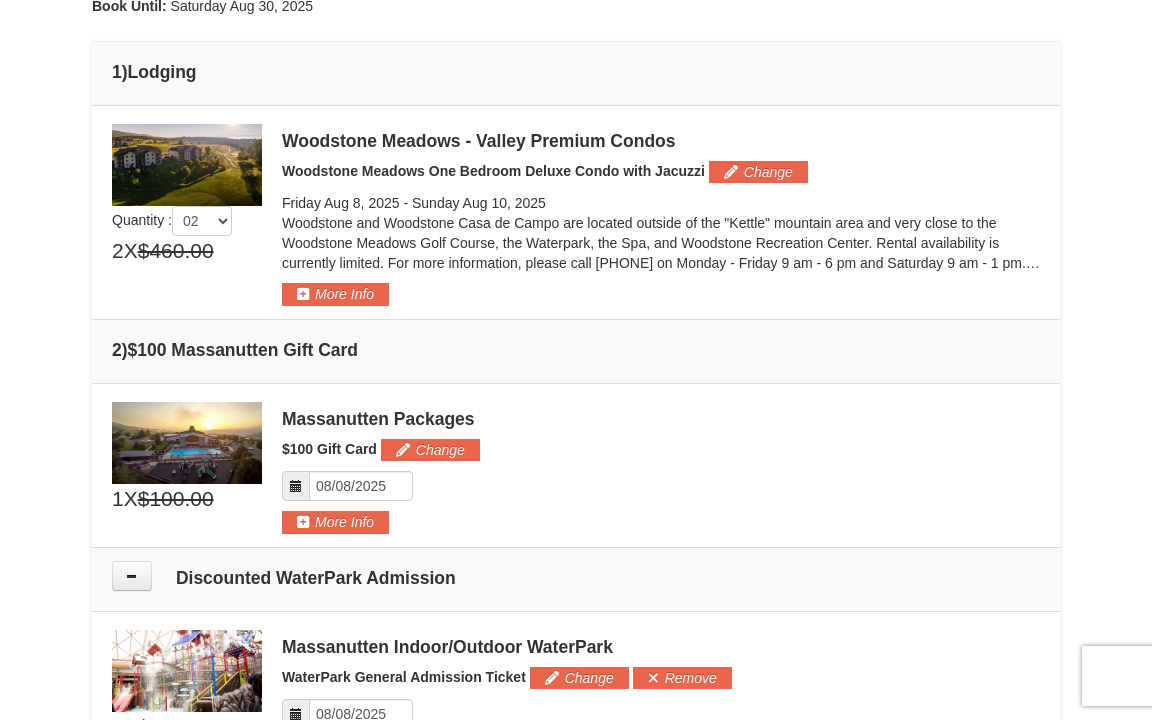 scroll, scrollTop: 482, scrollLeft: 0, axis: vertical 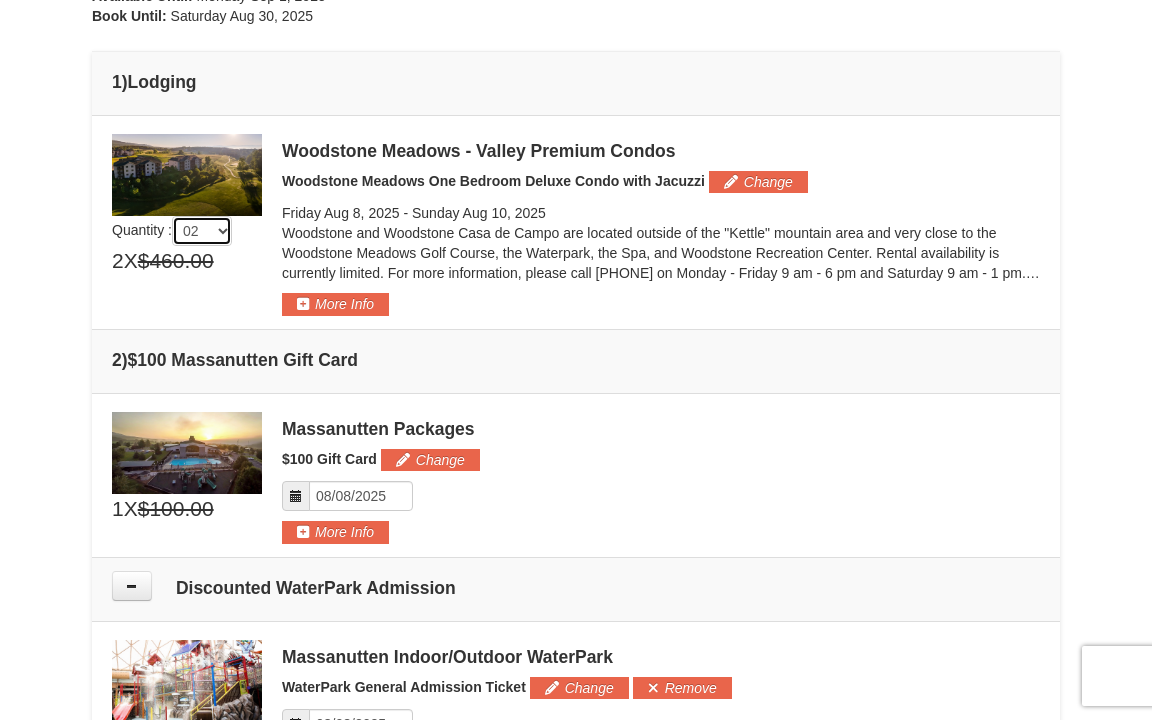 select on "1" 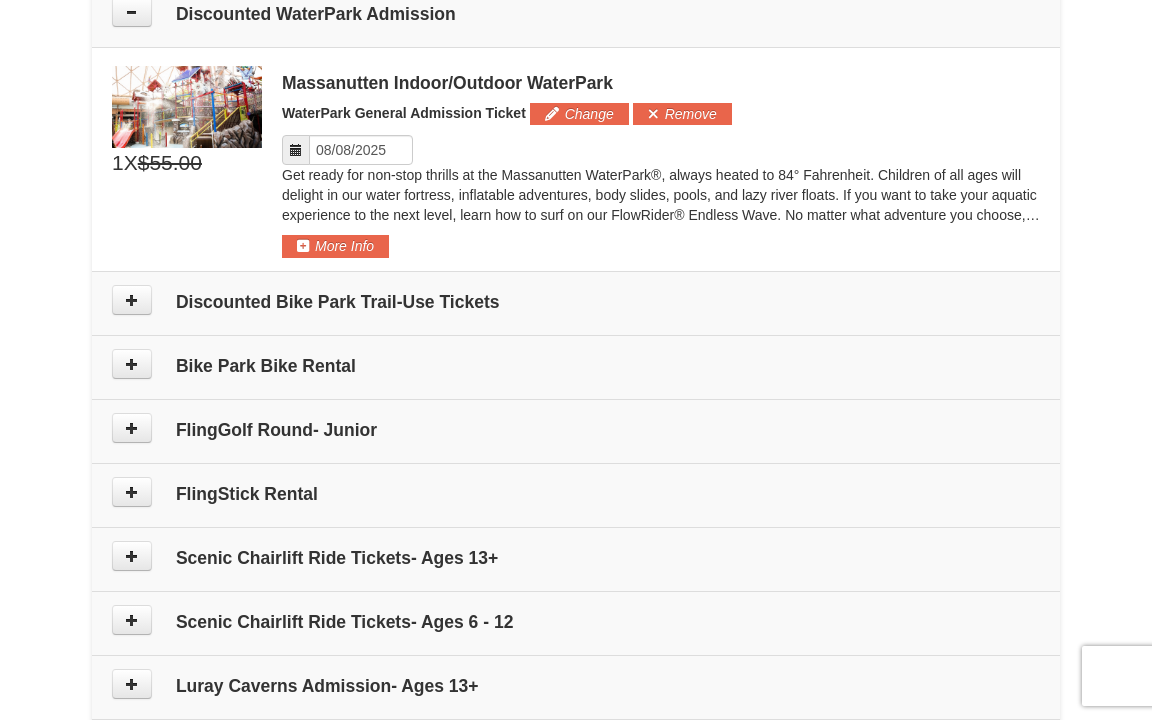 scroll, scrollTop: 1038, scrollLeft: 0, axis: vertical 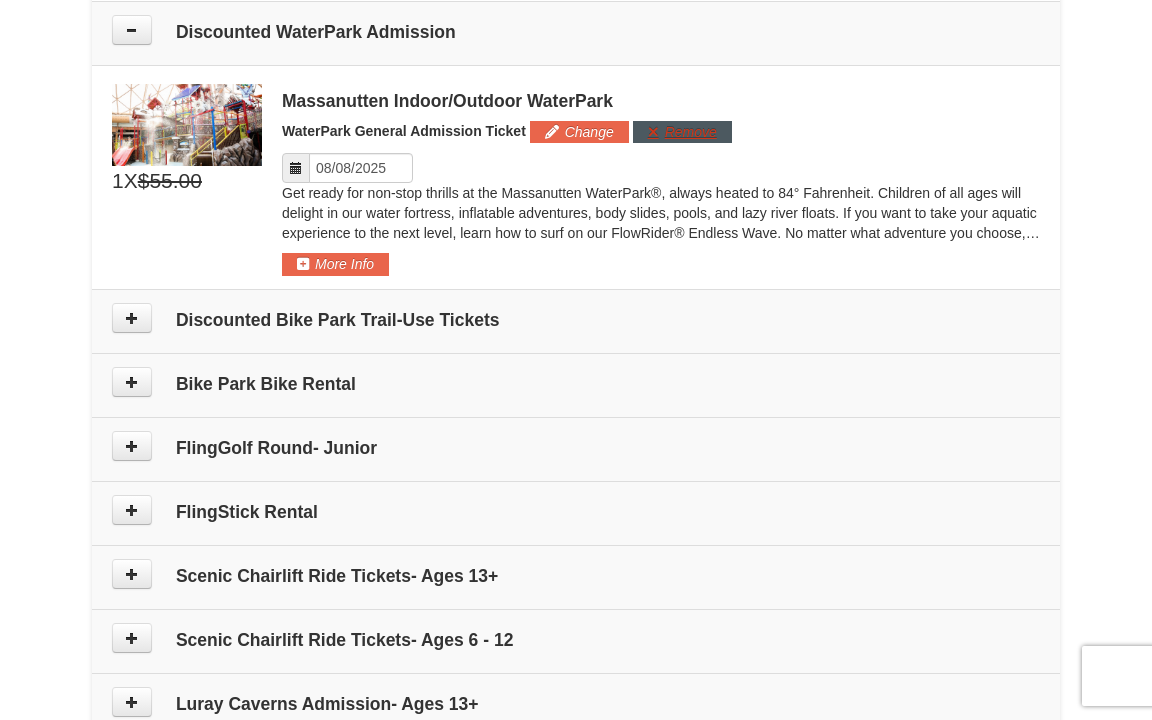 click on "Remove" at bounding box center [682, 132] 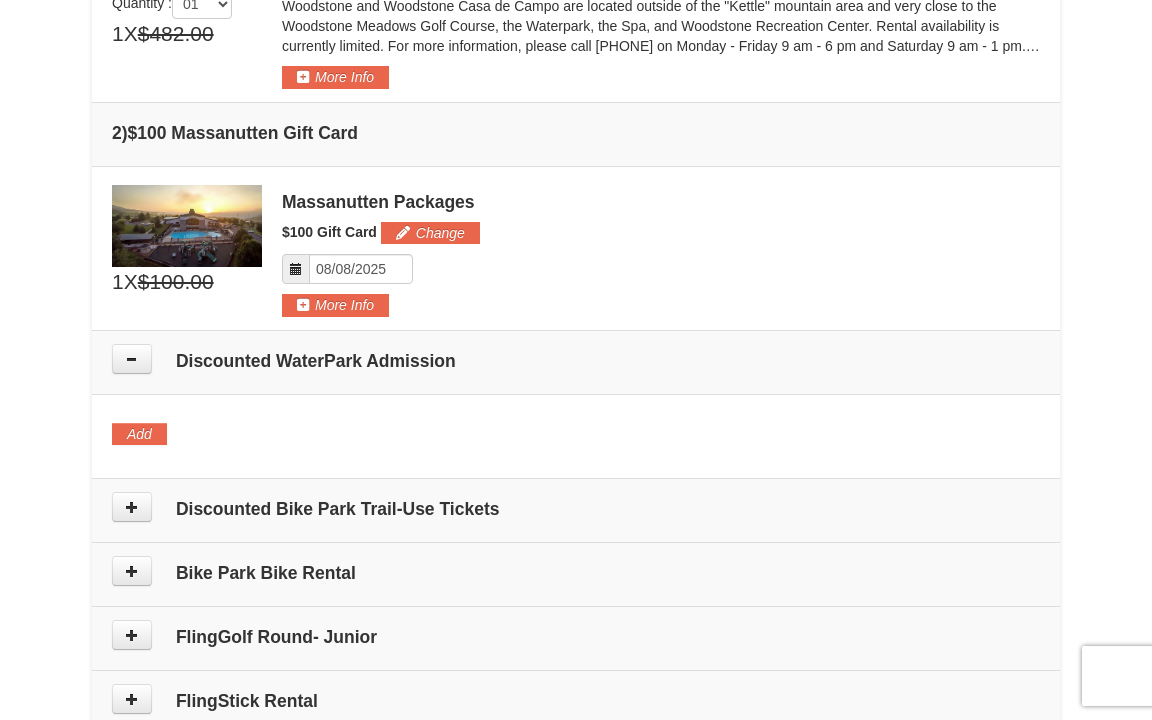 scroll, scrollTop: 737, scrollLeft: 0, axis: vertical 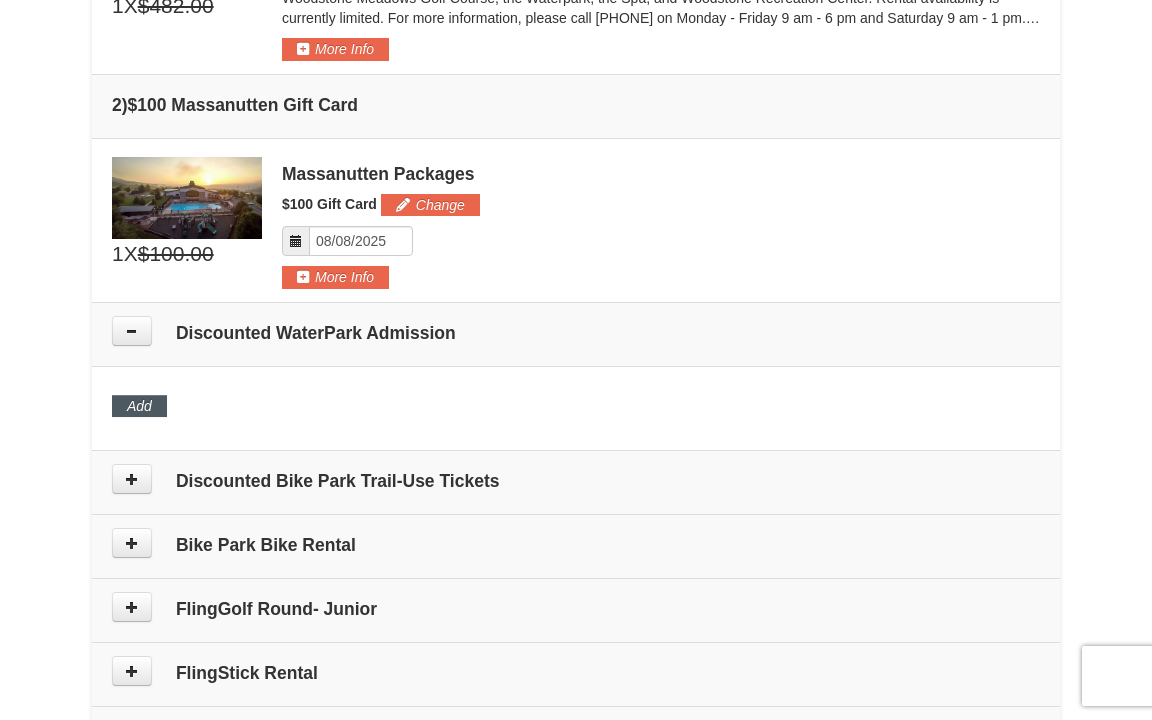 click on "Add" at bounding box center [139, 406] 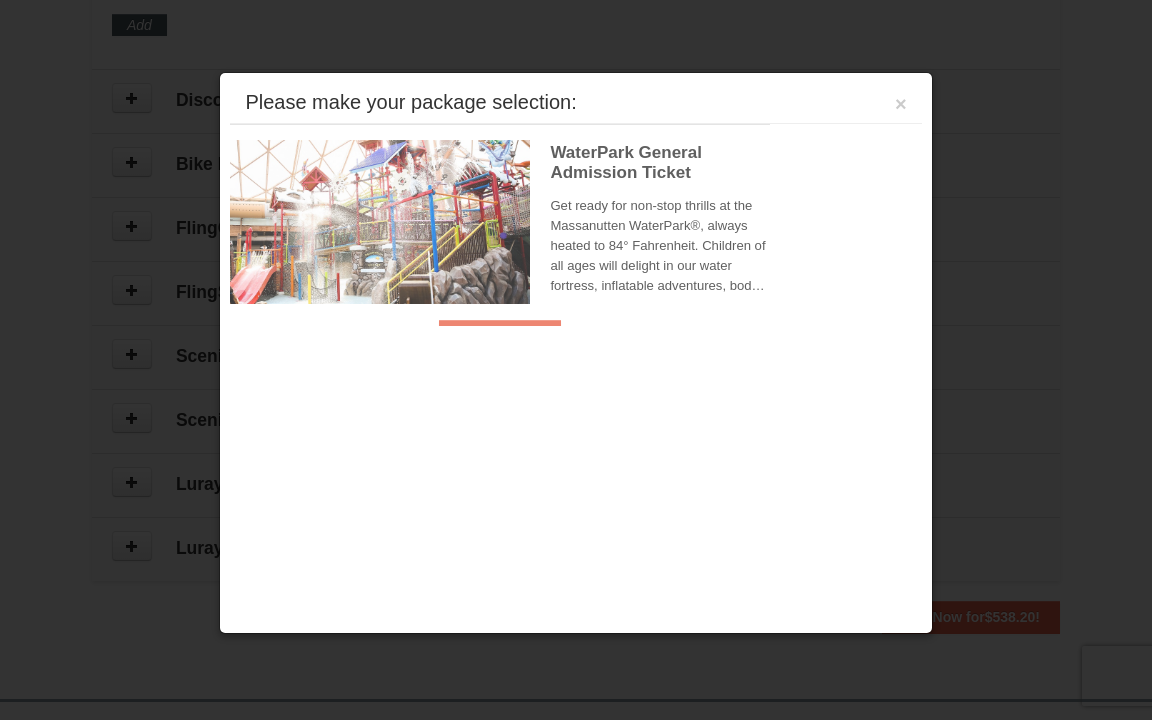 scroll, scrollTop: 1121, scrollLeft: 0, axis: vertical 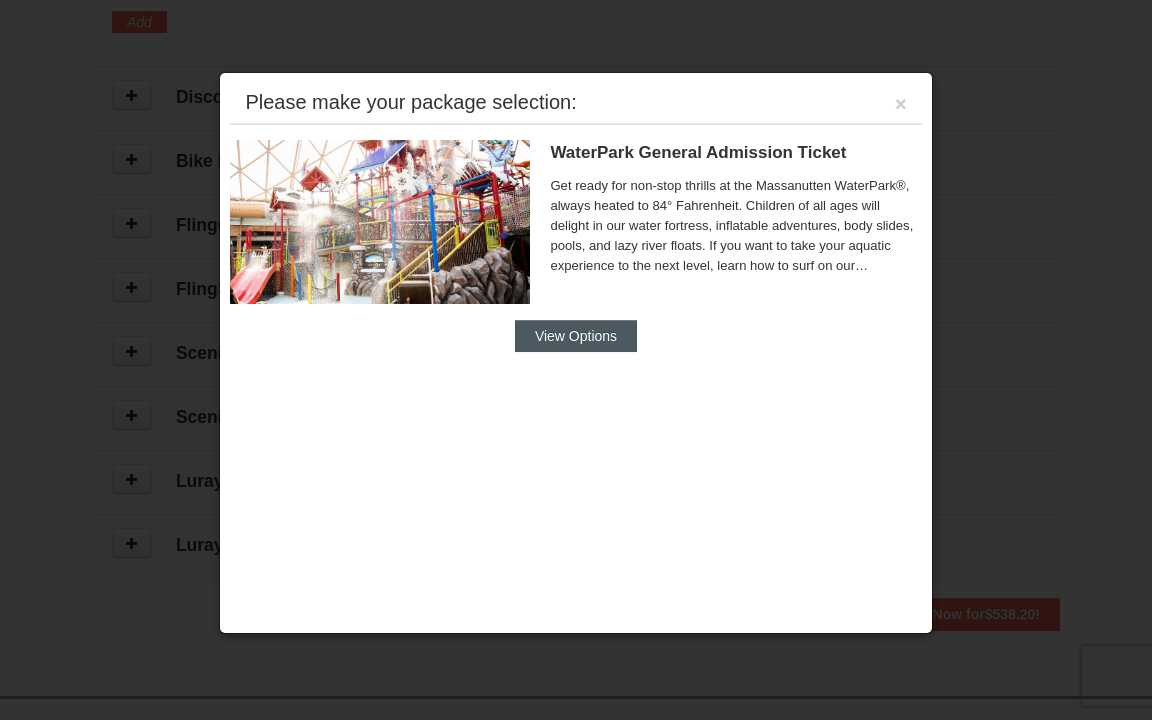 click on "View Options" at bounding box center [576, 336] 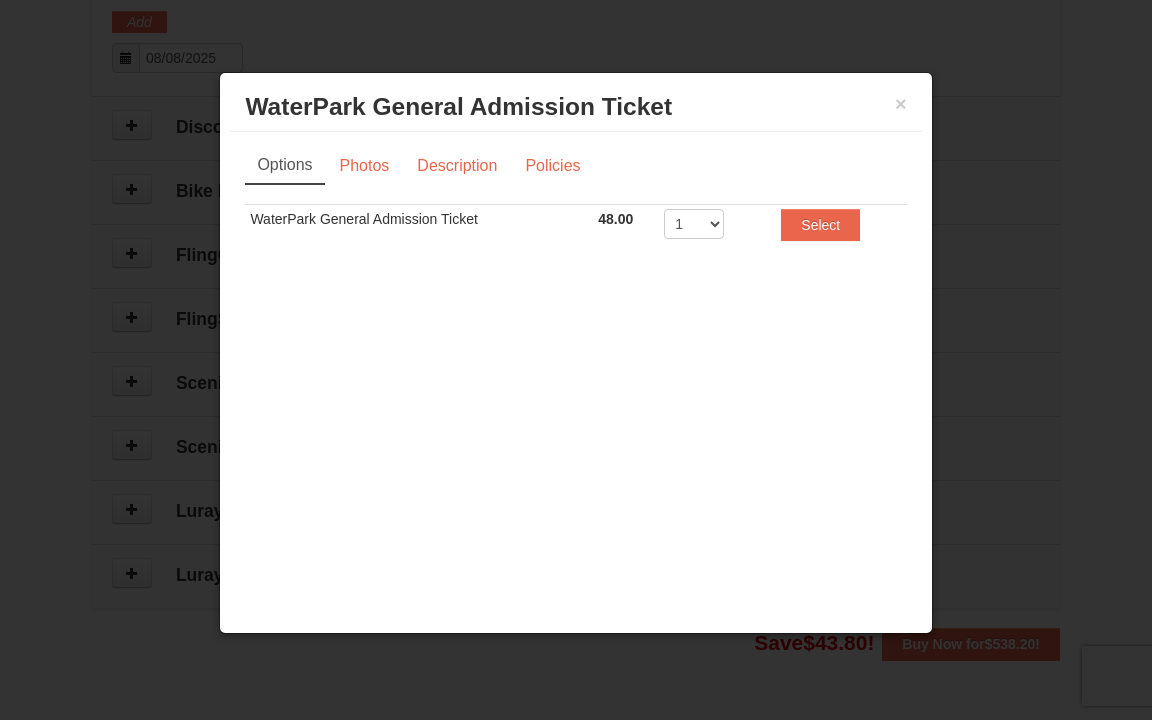 click at bounding box center (576, 360) 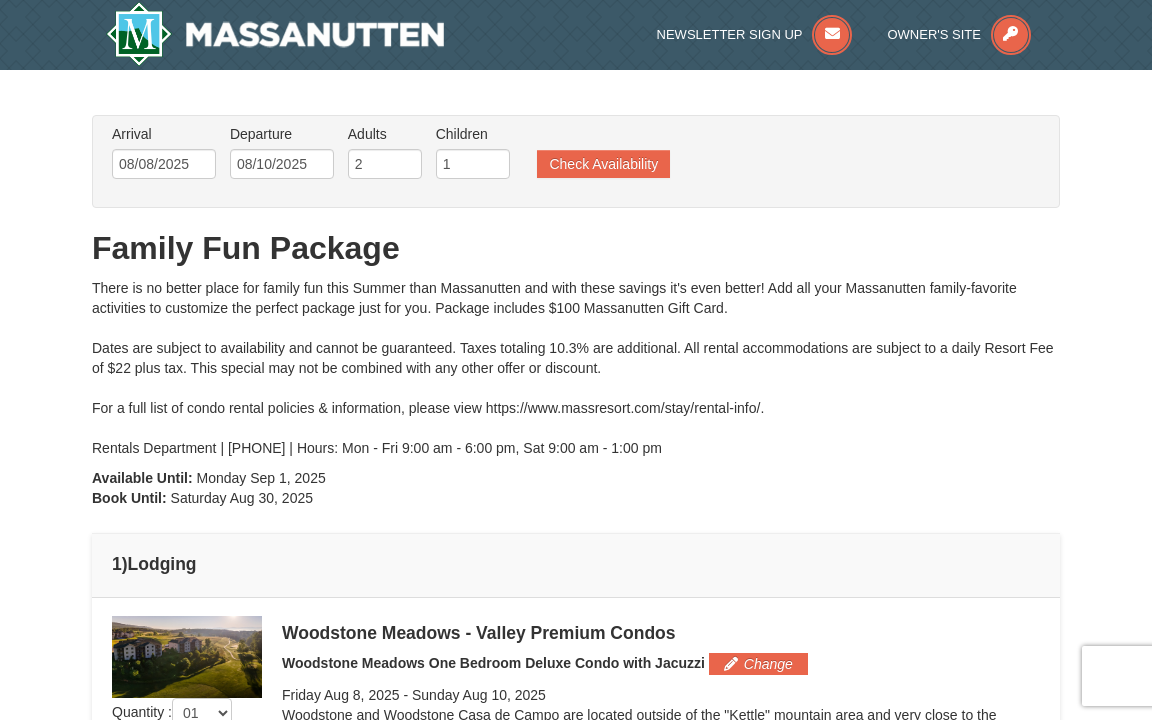 scroll, scrollTop: 0, scrollLeft: 0, axis: both 